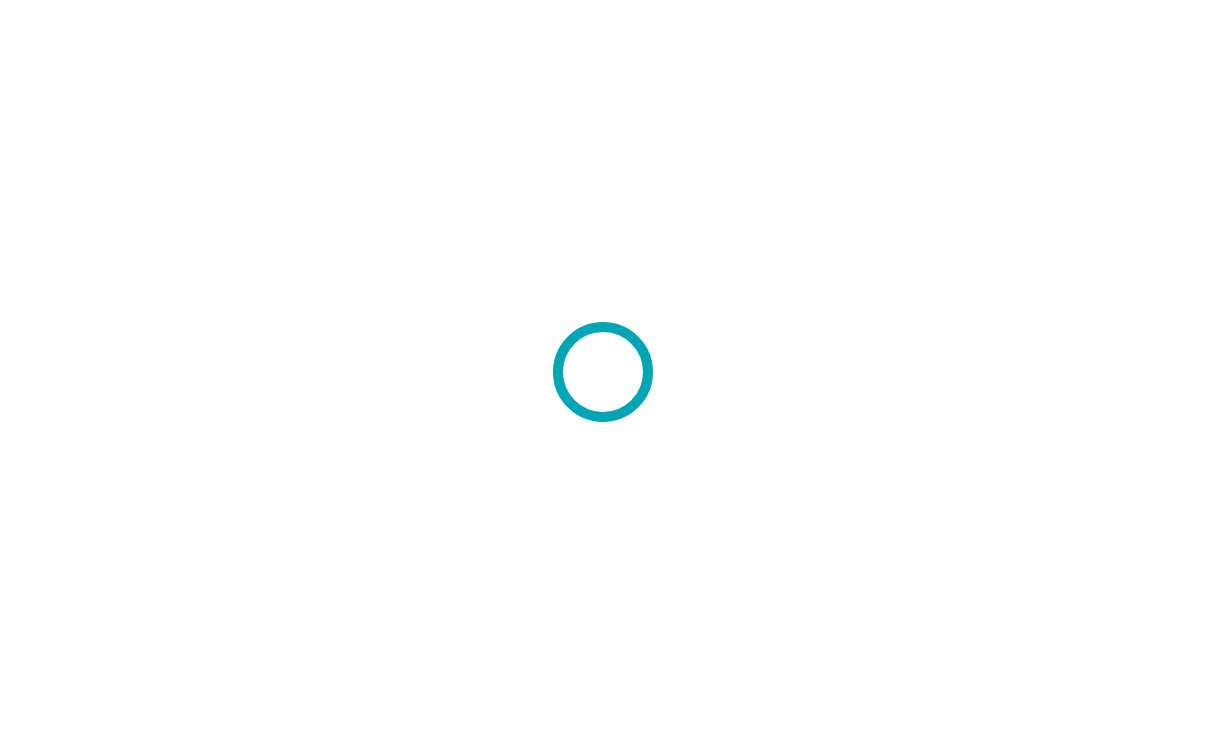 scroll, scrollTop: 0, scrollLeft: 0, axis: both 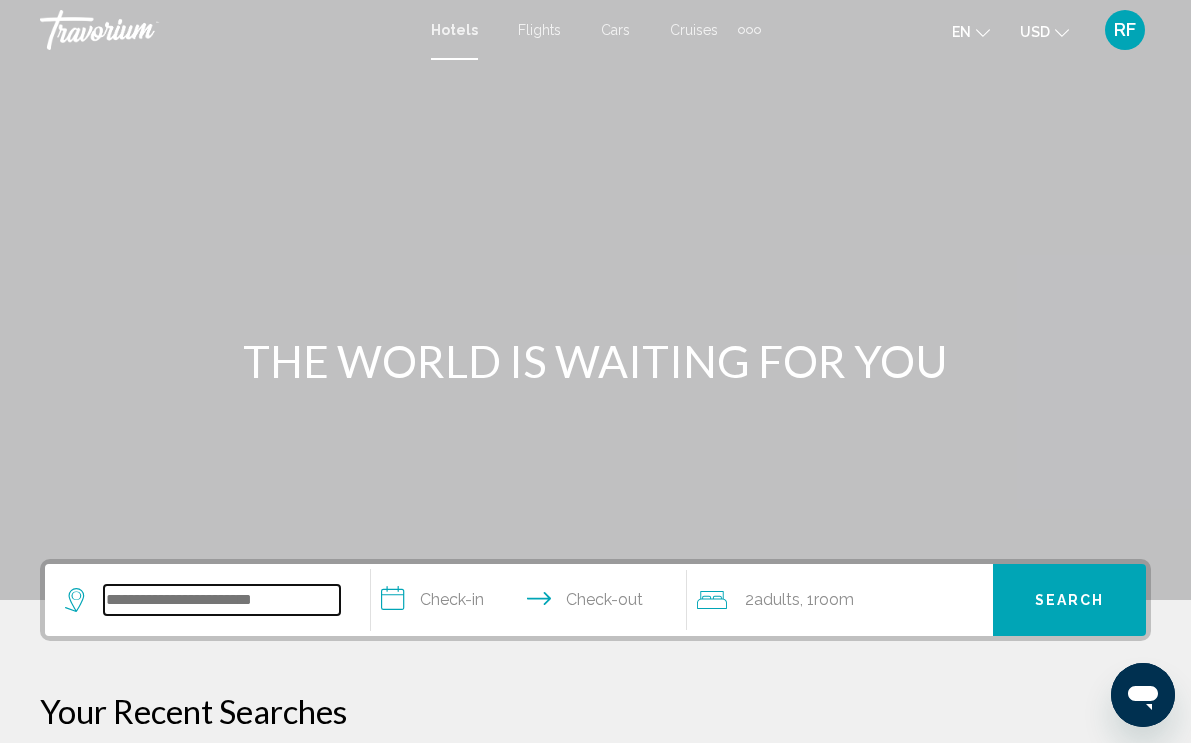 click at bounding box center [222, 600] 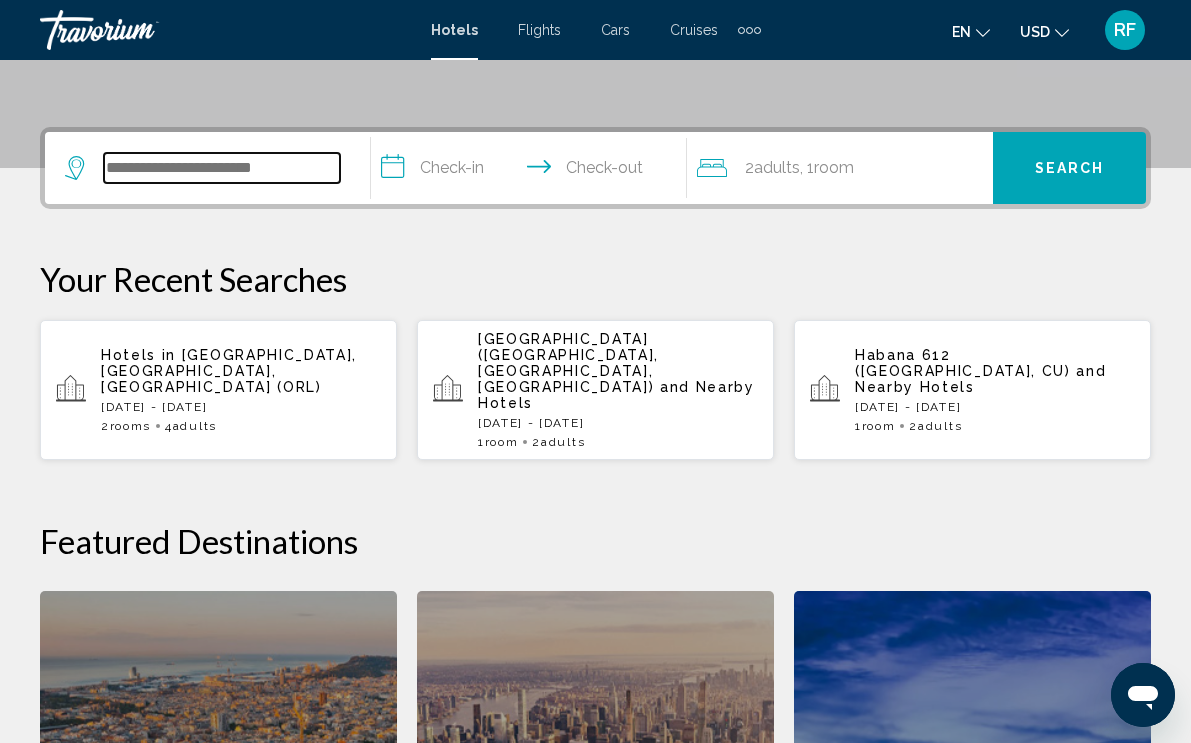 scroll, scrollTop: 494, scrollLeft: 0, axis: vertical 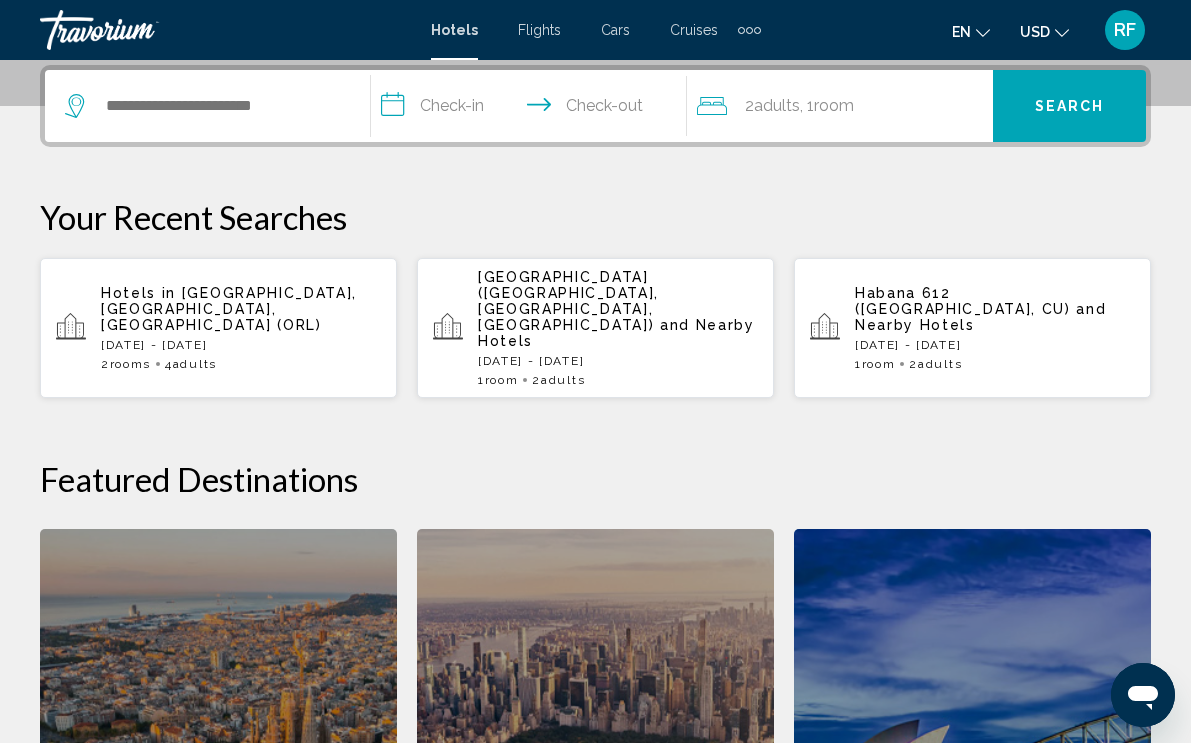 click on "[DATE] - [DATE]" at bounding box center (241, 345) 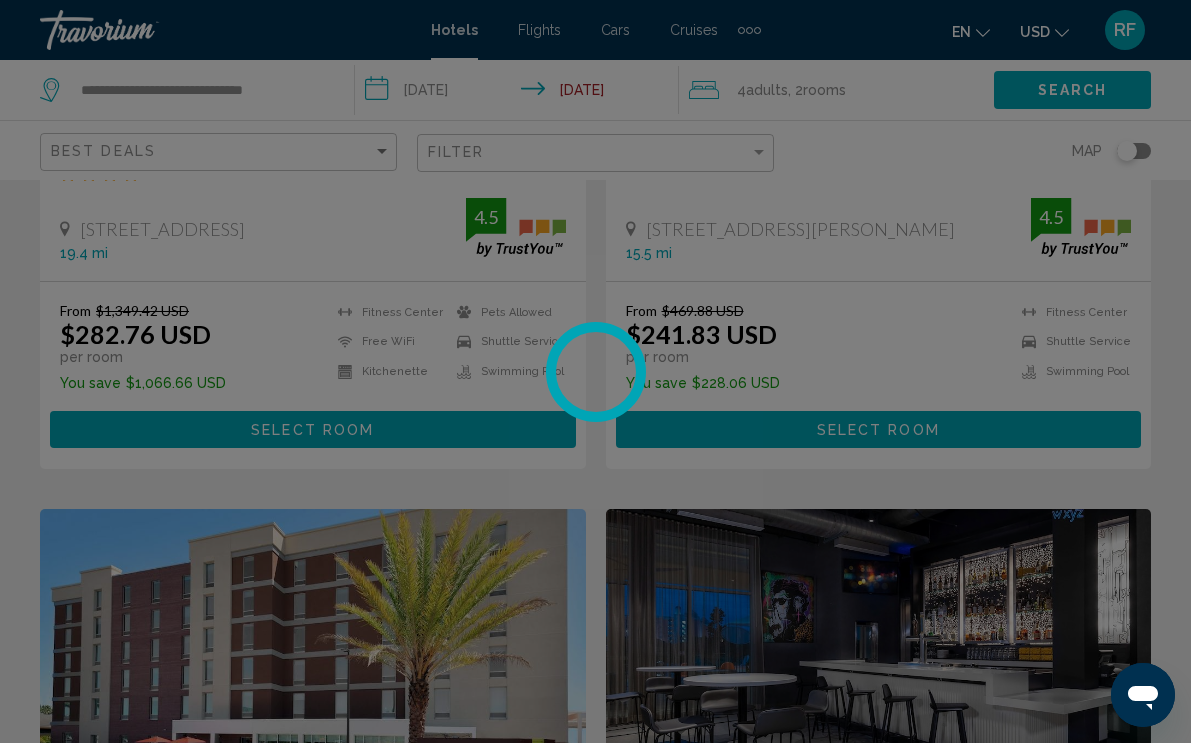 scroll, scrollTop: 0, scrollLeft: 0, axis: both 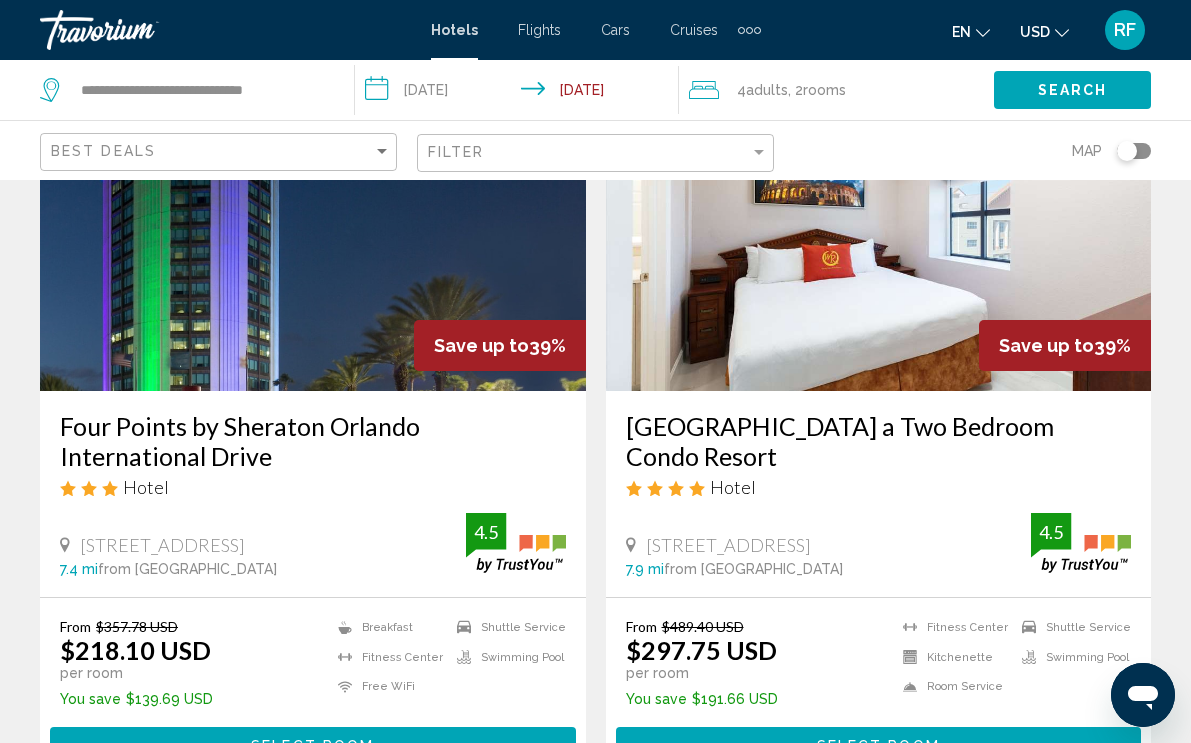 click on "[GEOGRAPHIC_DATA] a Two Bedroom Condo Resort" at bounding box center (879, 441) 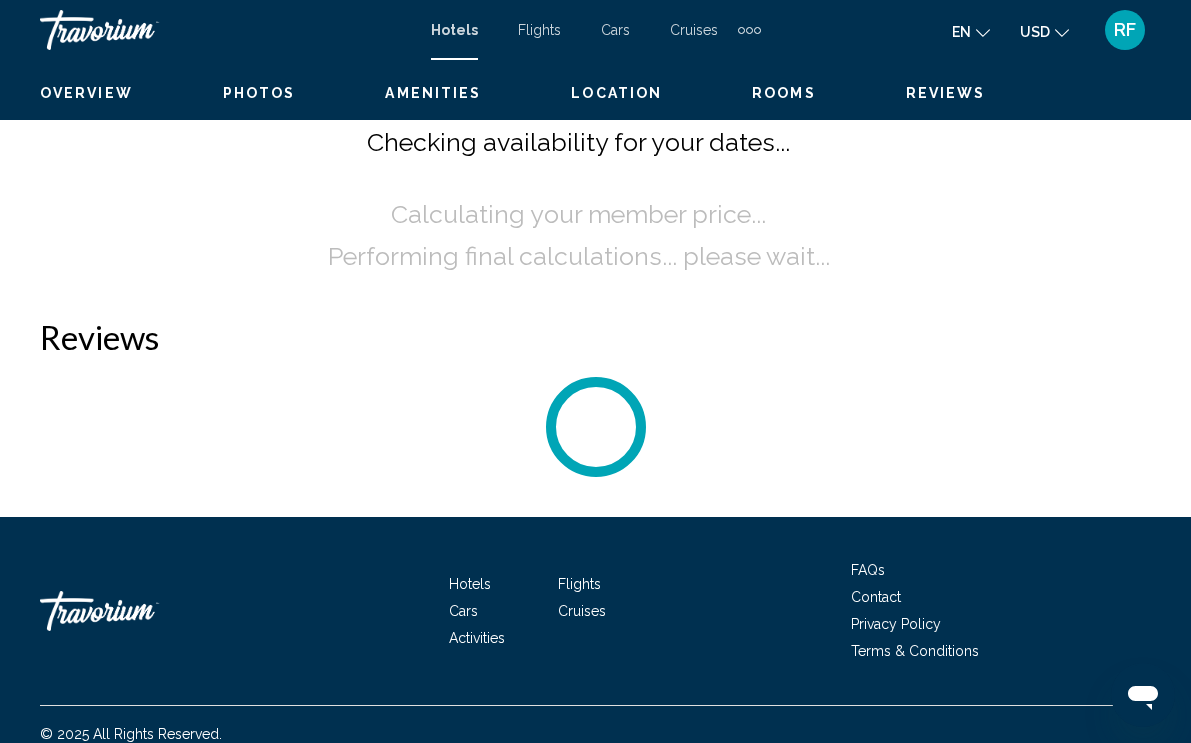scroll, scrollTop: 0, scrollLeft: 0, axis: both 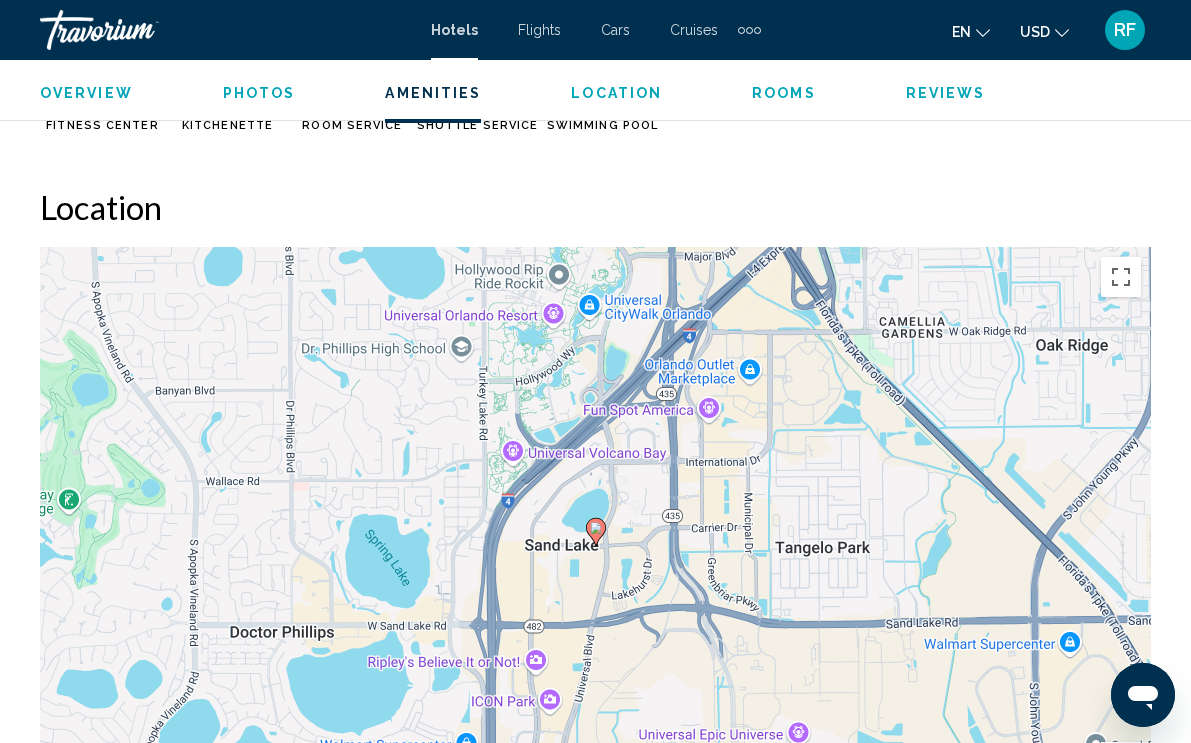 click on "Location" at bounding box center (616, 93) 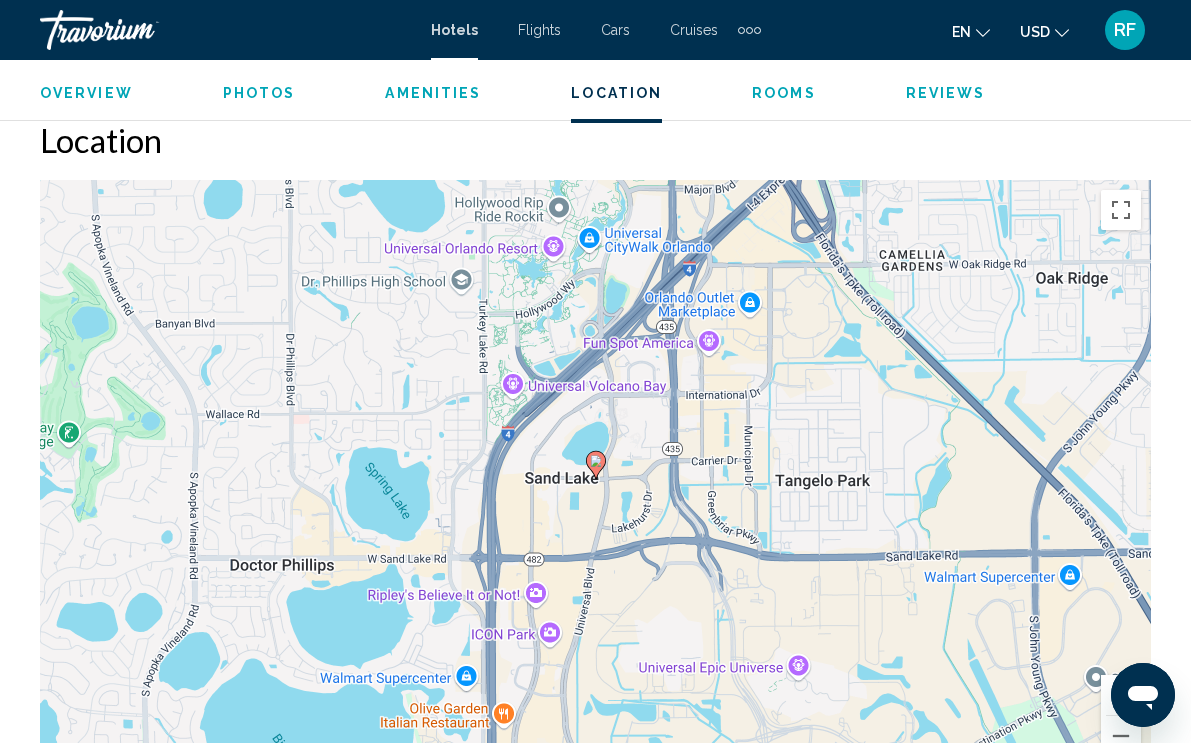 click on "Rooms" at bounding box center (784, 93) 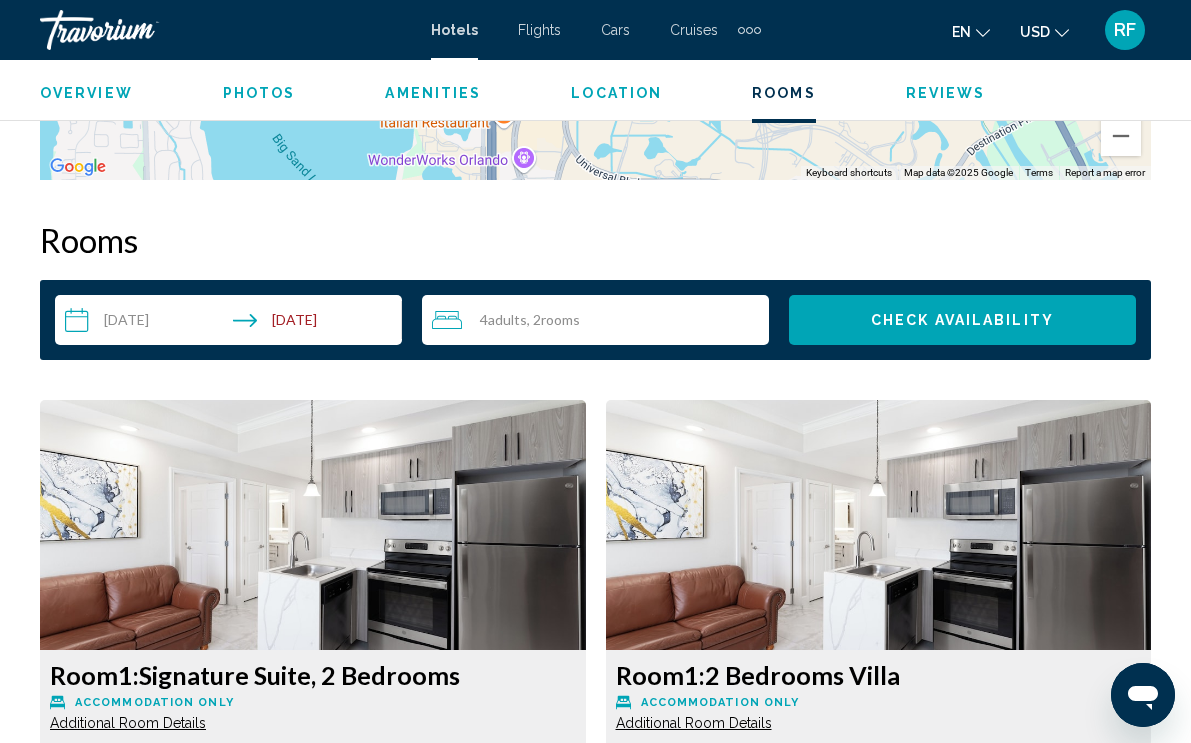 scroll, scrollTop: 2882, scrollLeft: 0, axis: vertical 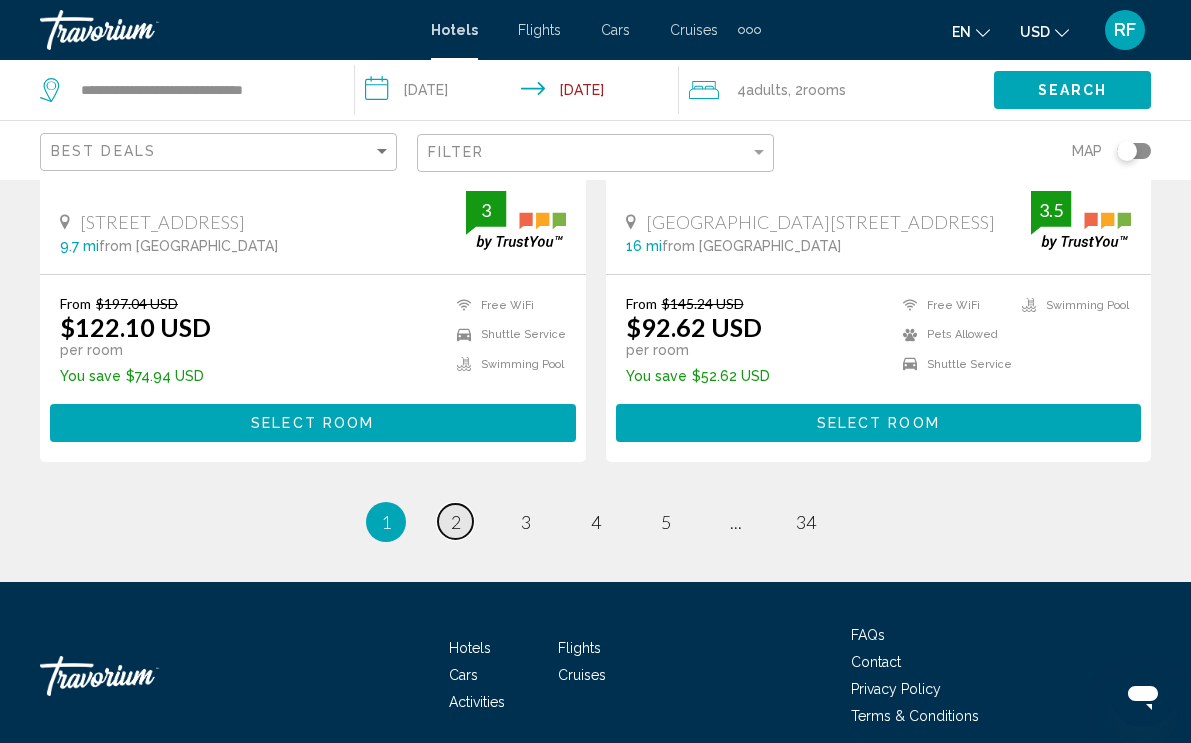 click on "2" at bounding box center (456, 522) 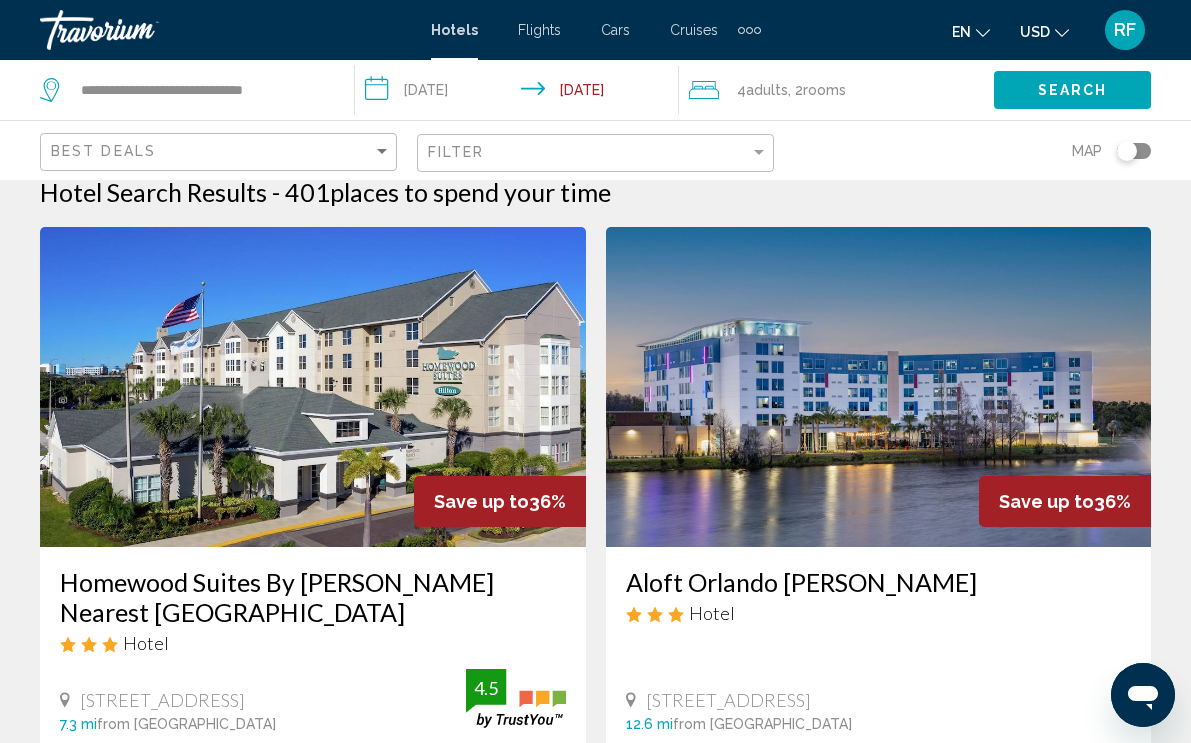 scroll, scrollTop: 0, scrollLeft: 0, axis: both 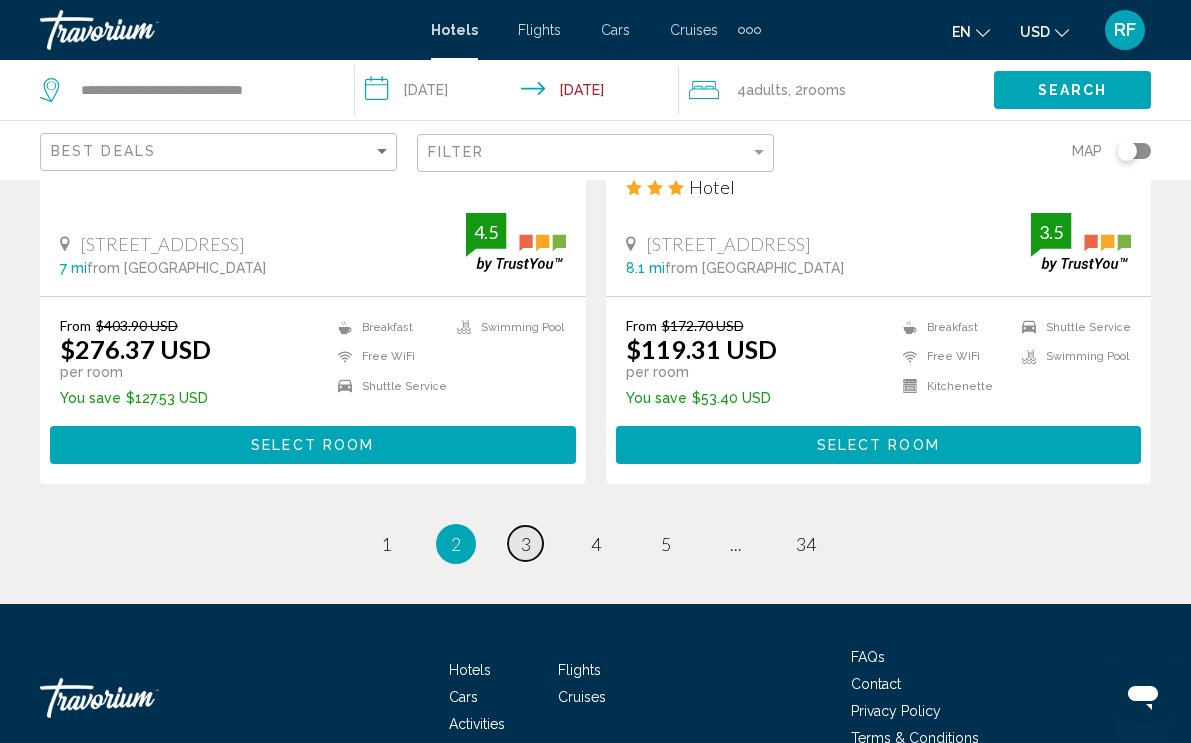 click on "3" at bounding box center (526, 544) 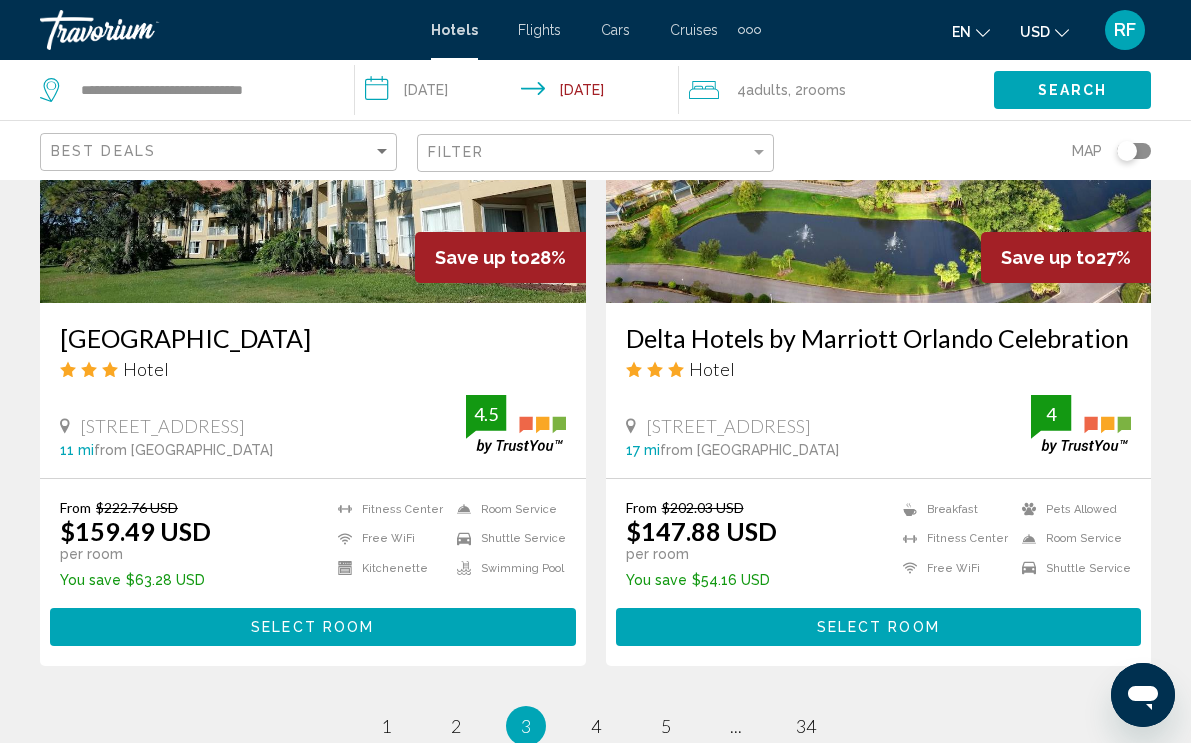 scroll, scrollTop: 4267, scrollLeft: 0, axis: vertical 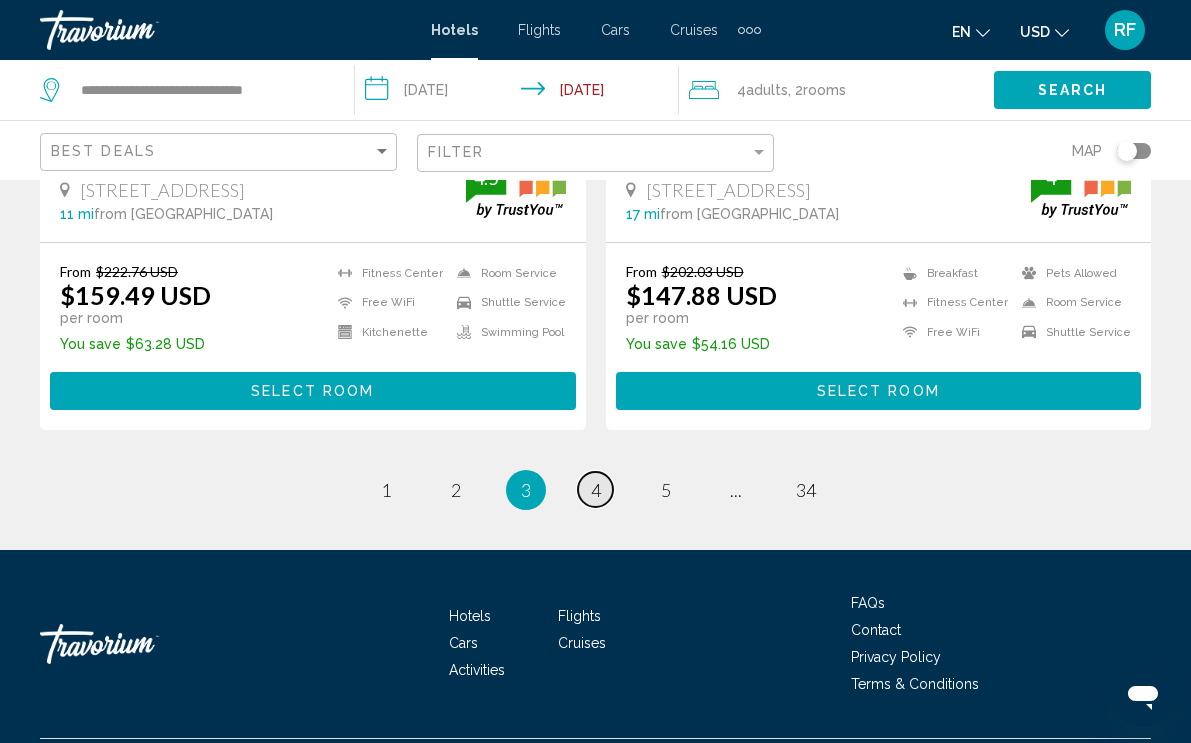 click on "4" at bounding box center [596, 490] 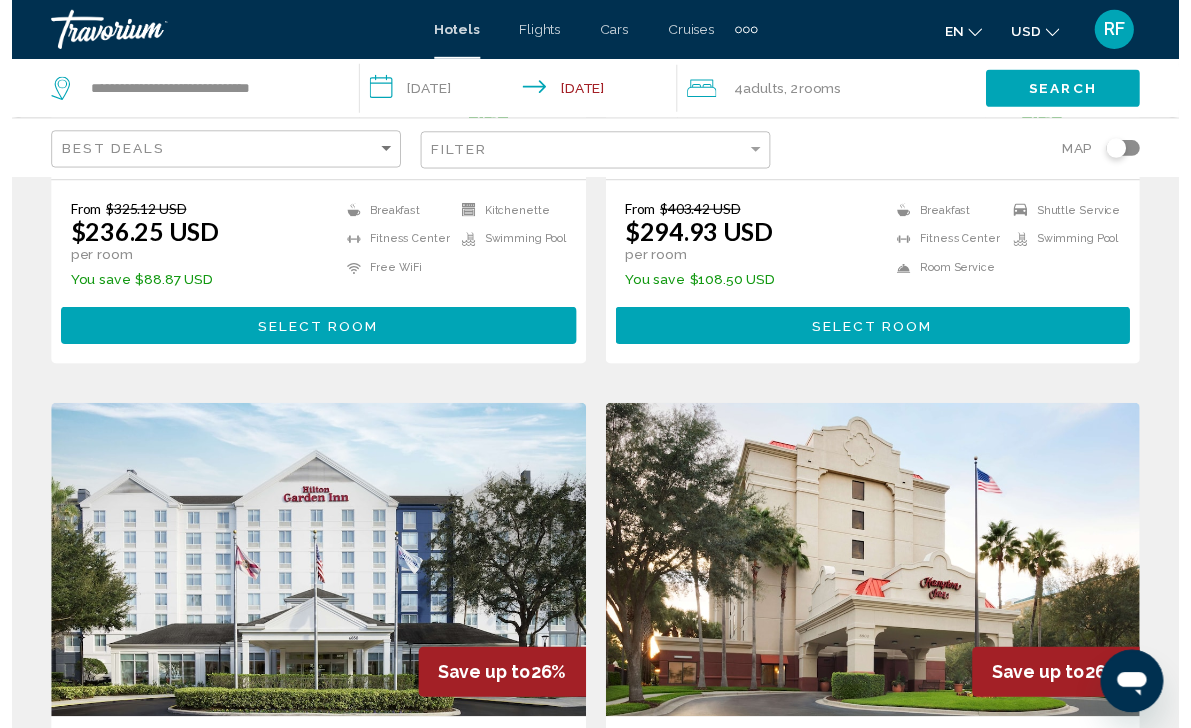 scroll, scrollTop: 0, scrollLeft: 0, axis: both 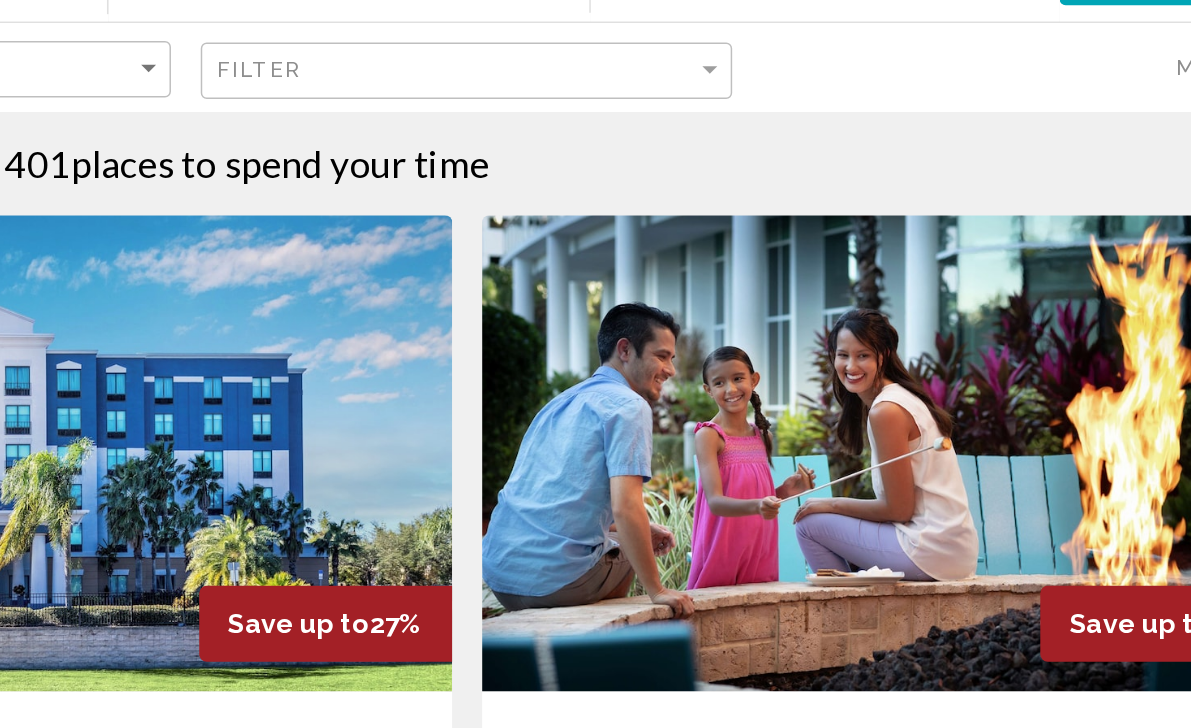 click on "Hotel Search Results  -   401  places to spend your time" at bounding box center [595, 215] 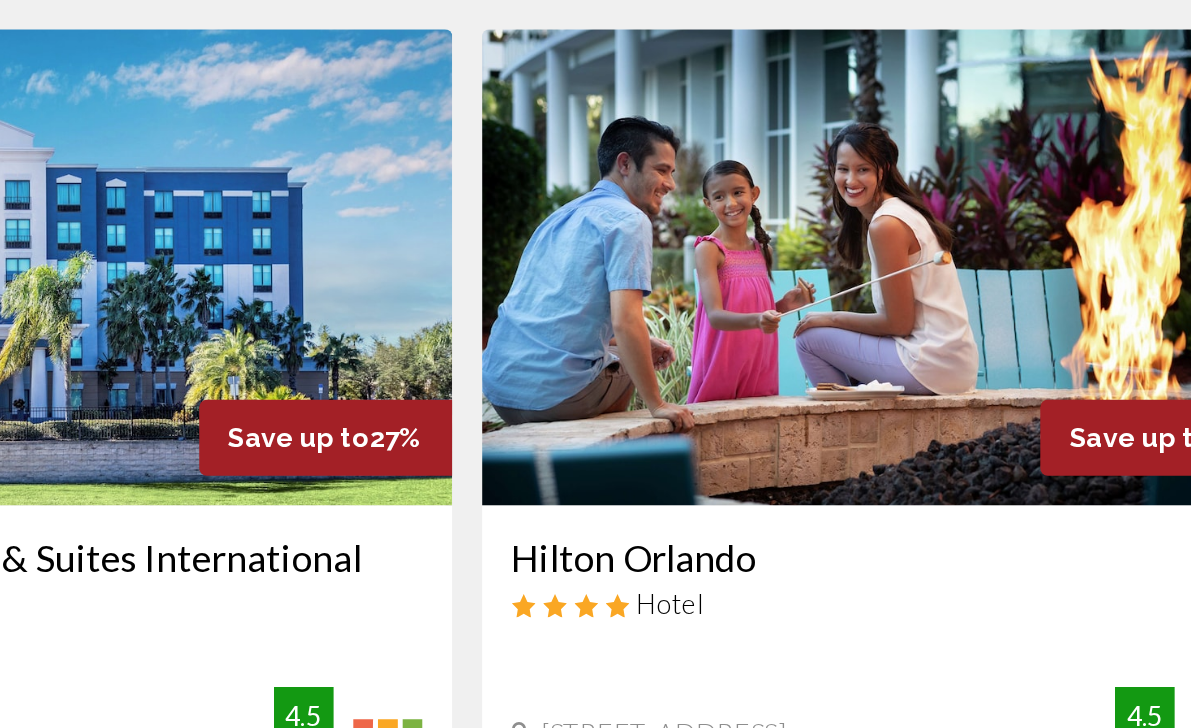 scroll, scrollTop: 26, scrollLeft: 0, axis: vertical 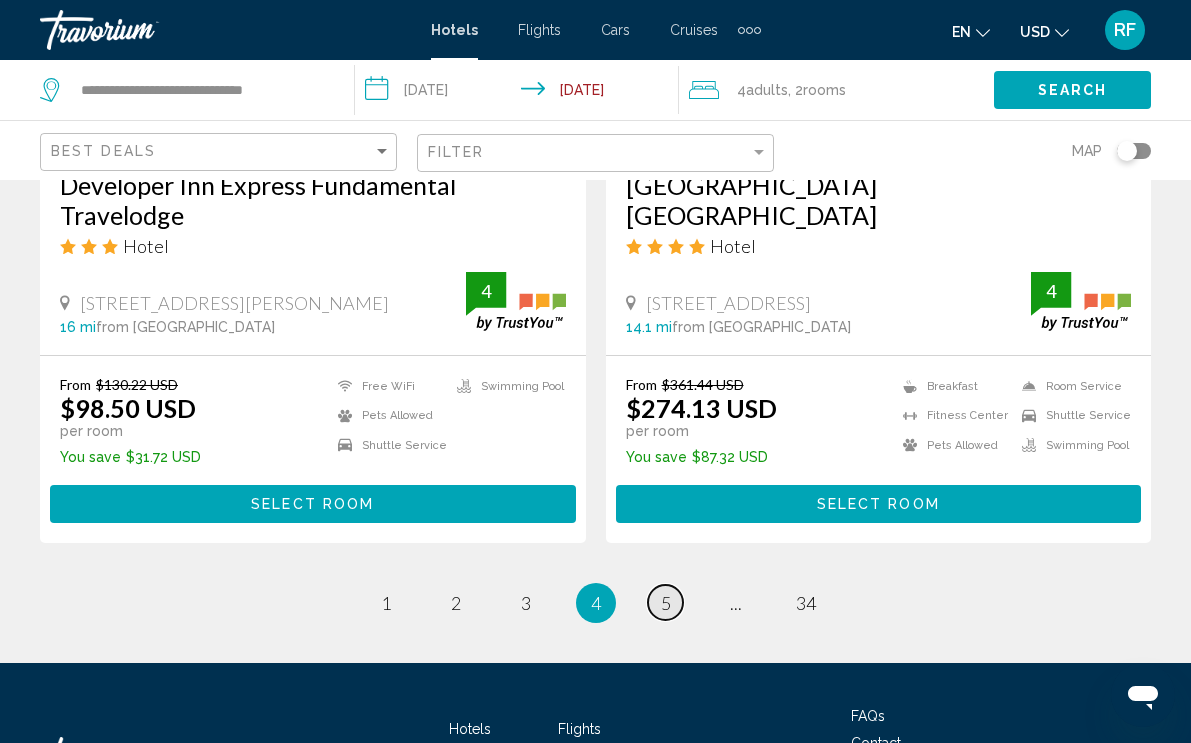 click on "5" at bounding box center [666, 603] 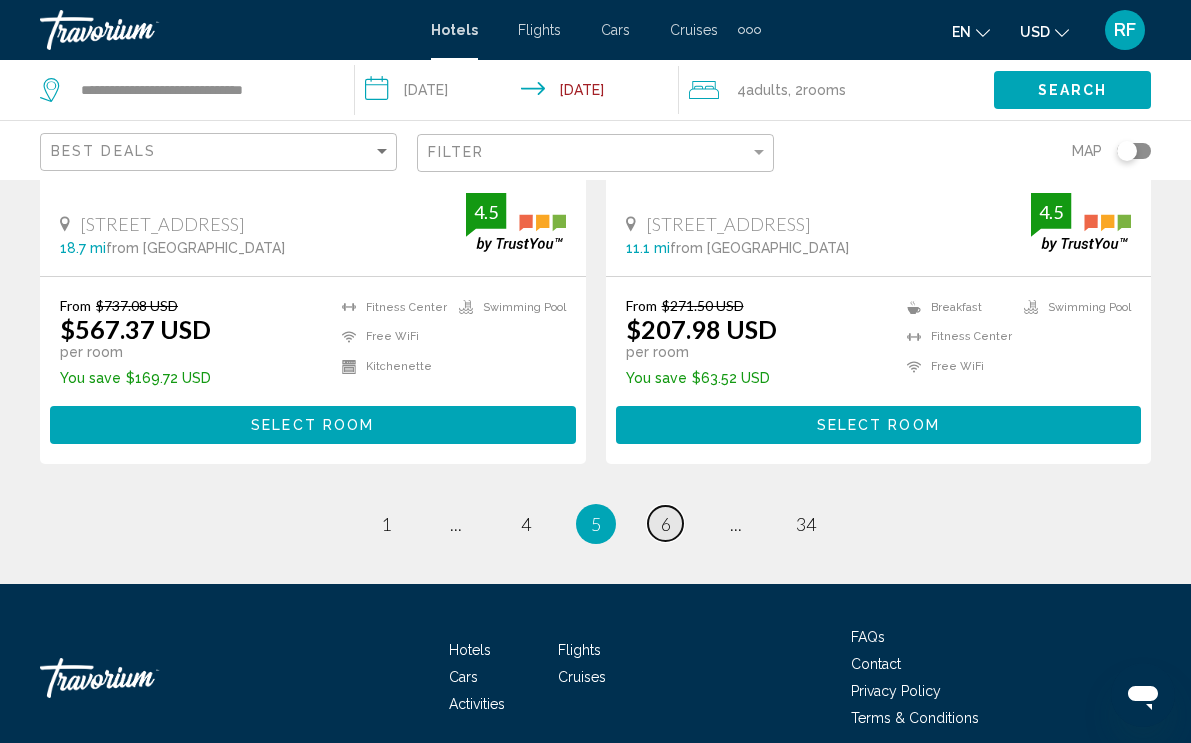 scroll, scrollTop: 0, scrollLeft: 0, axis: both 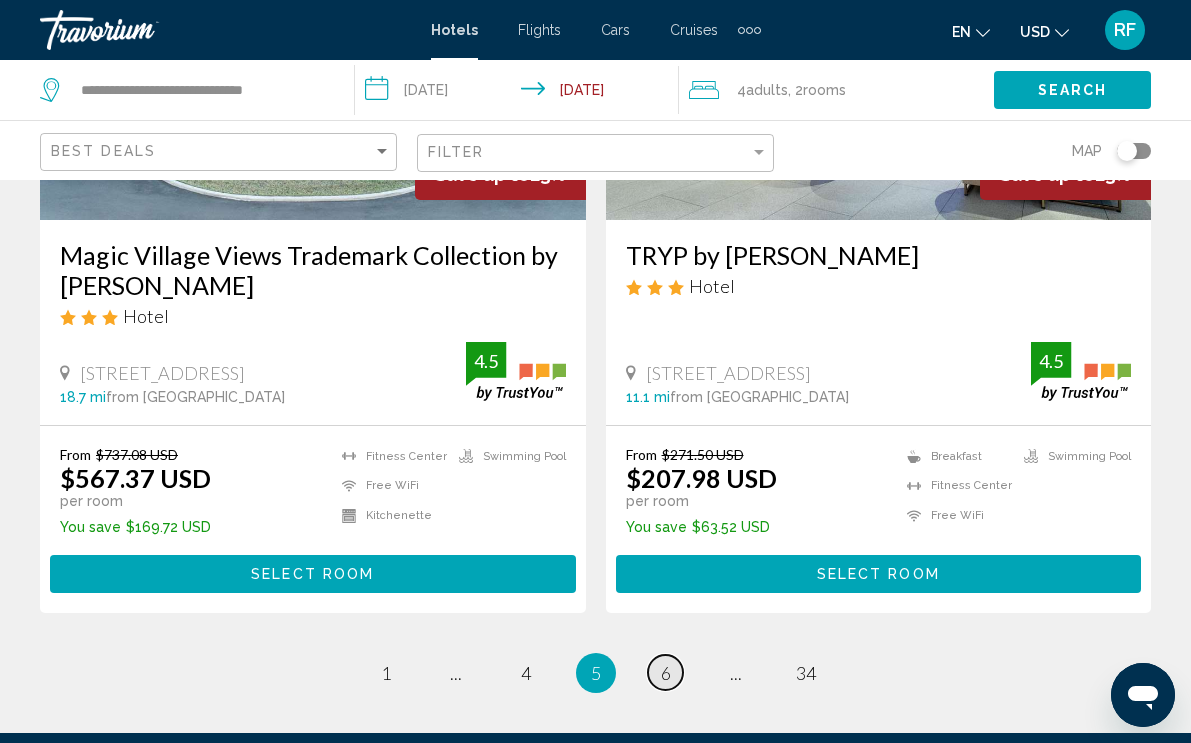 click on "6" at bounding box center (666, 673) 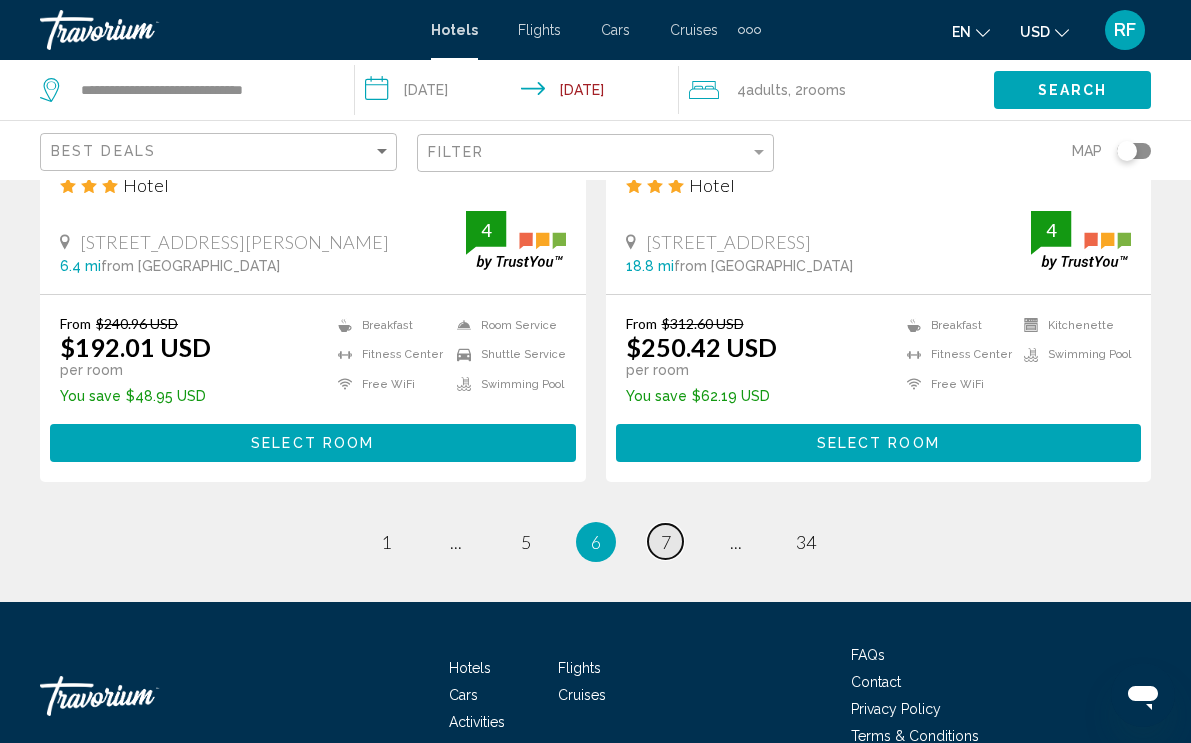 scroll, scrollTop: 0, scrollLeft: 0, axis: both 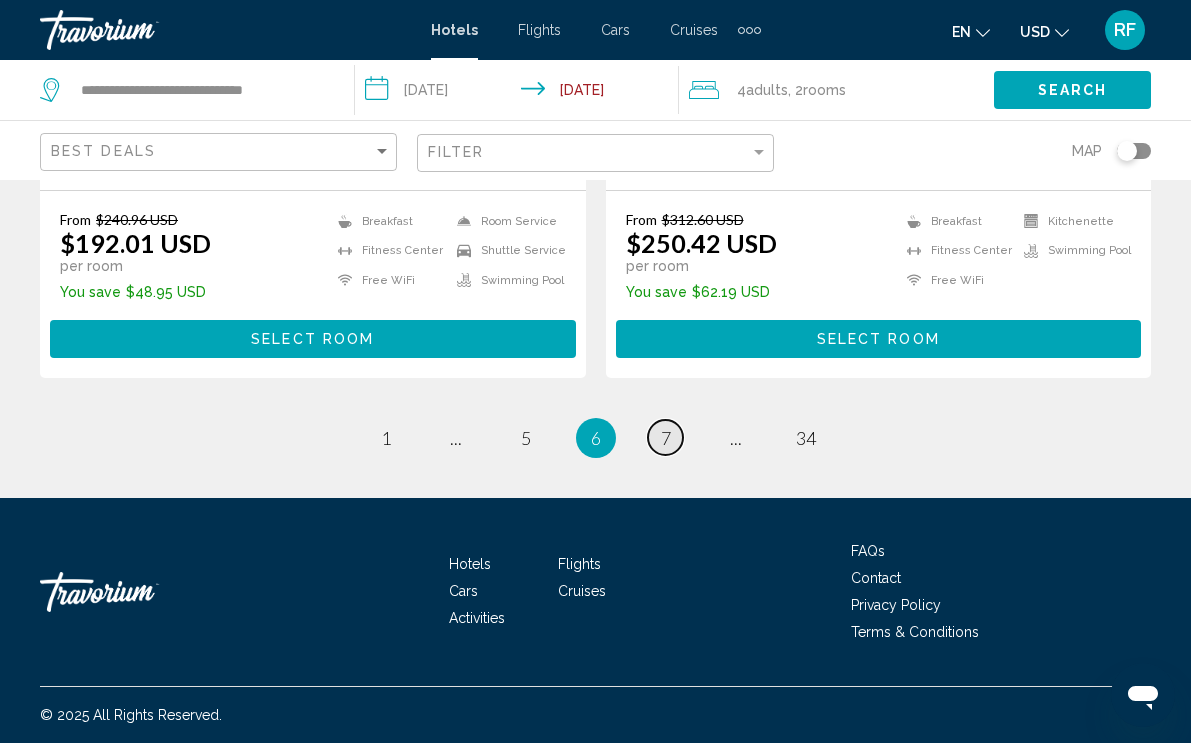 click on "page  7" at bounding box center (665, 437) 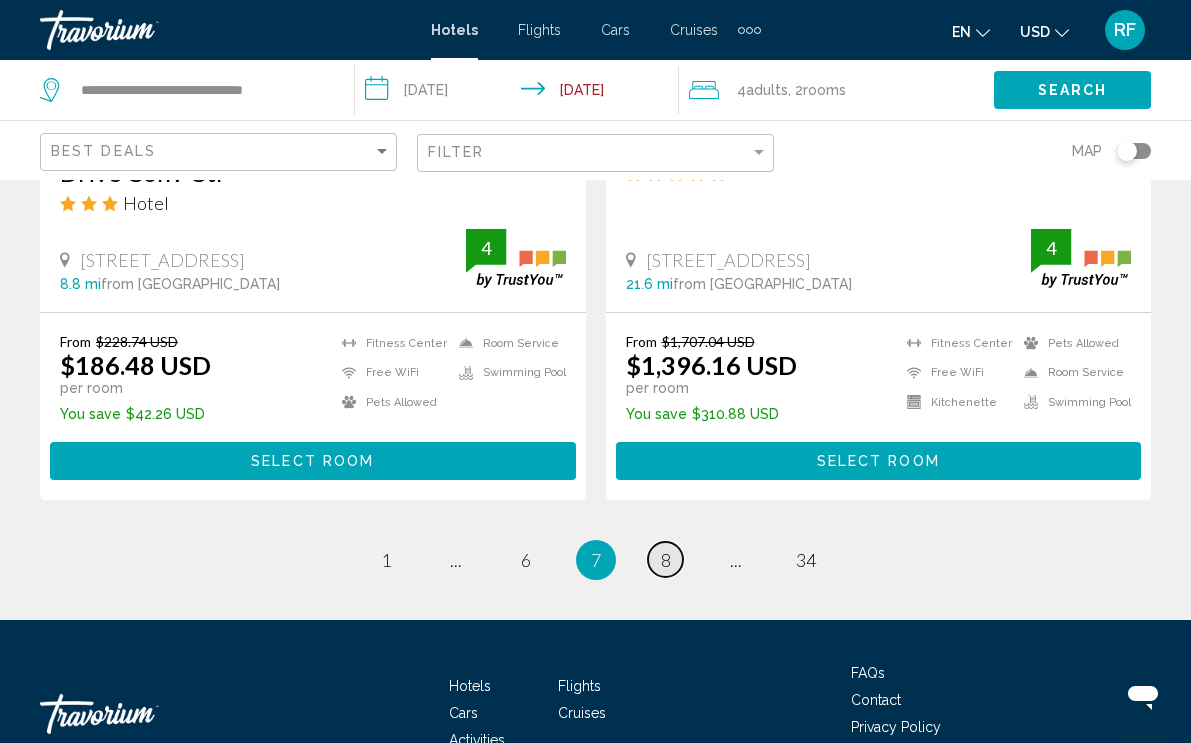 scroll, scrollTop: 0, scrollLeft: 0, axis: both 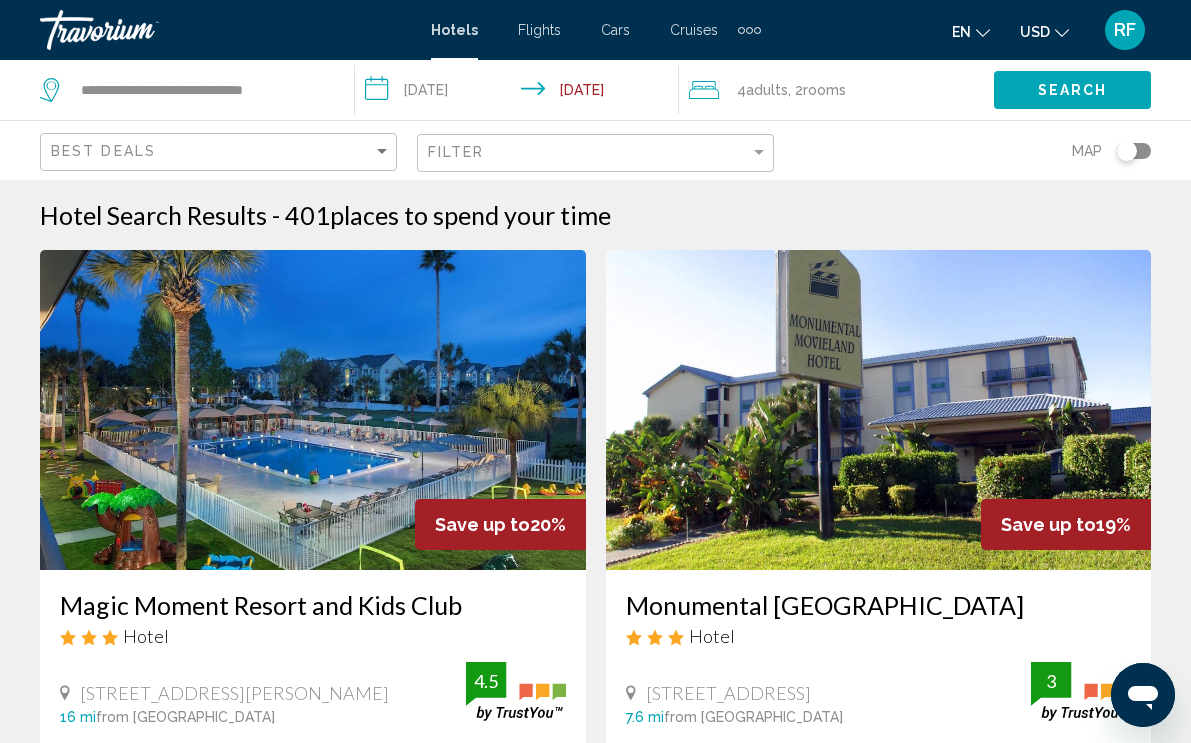 click on "Filter" 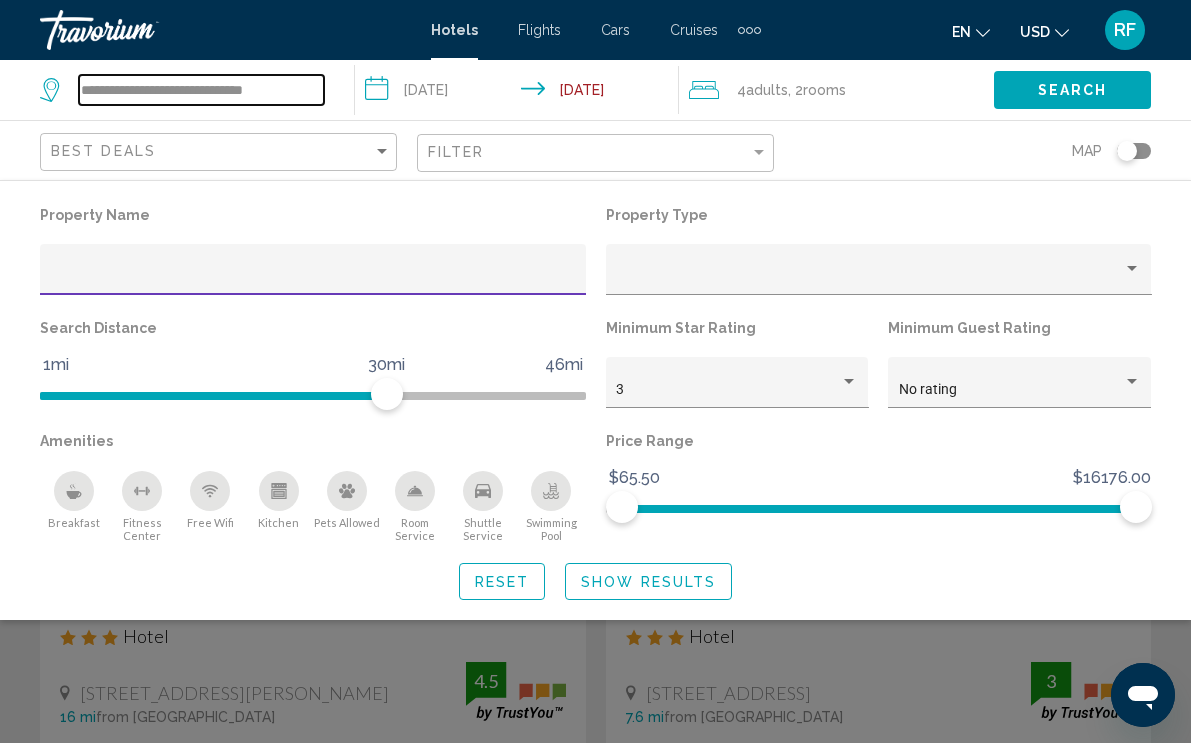 click on "**********" at bounding box center (201, 90) 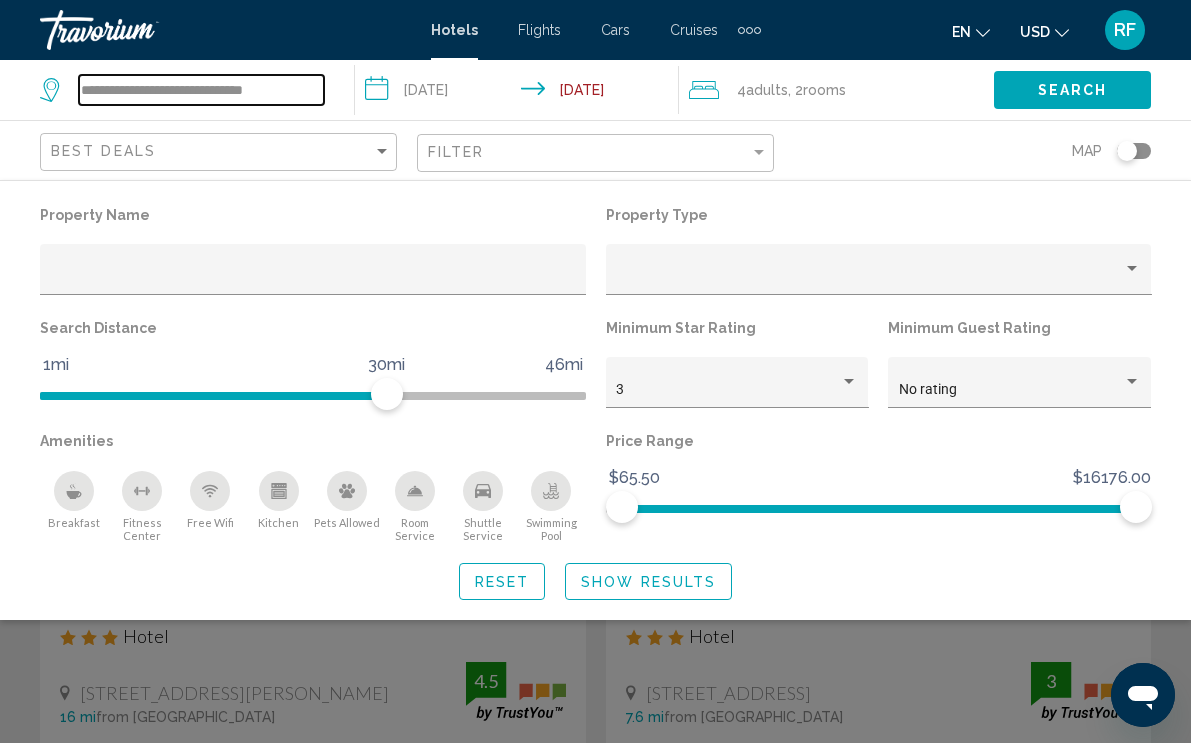 click on "**********" at bounding box center (201, 90) 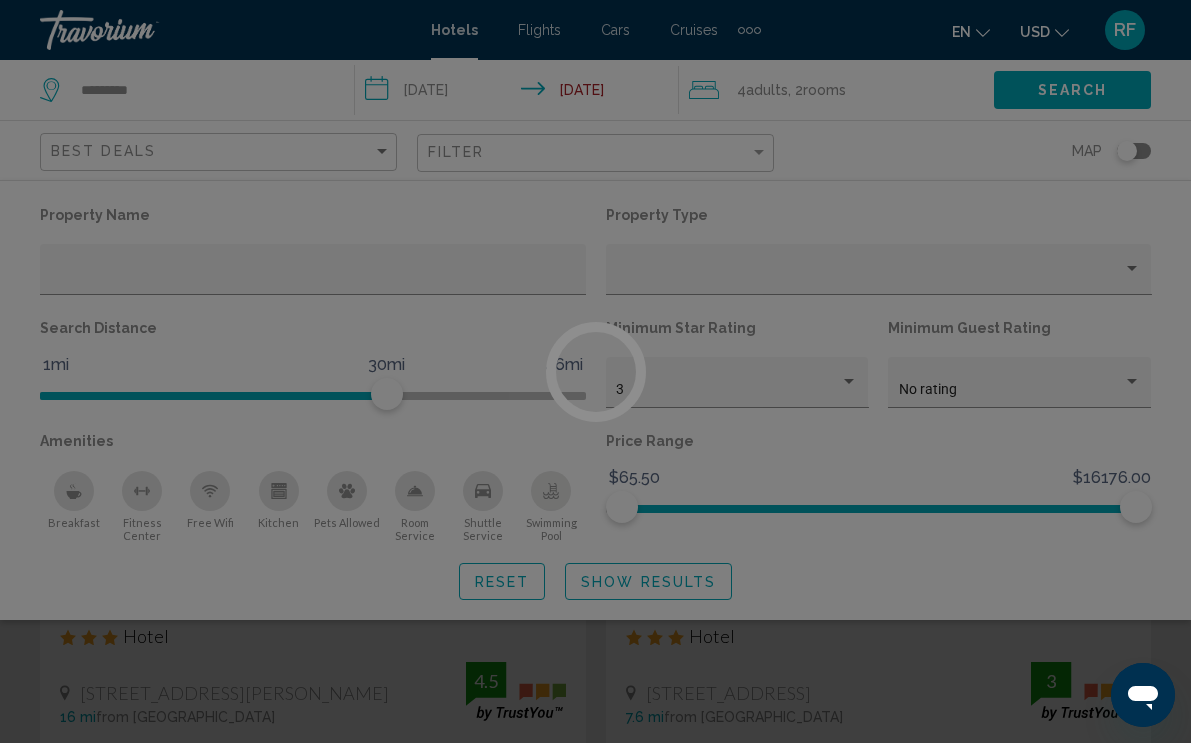 click at bounding box center [595, 371] 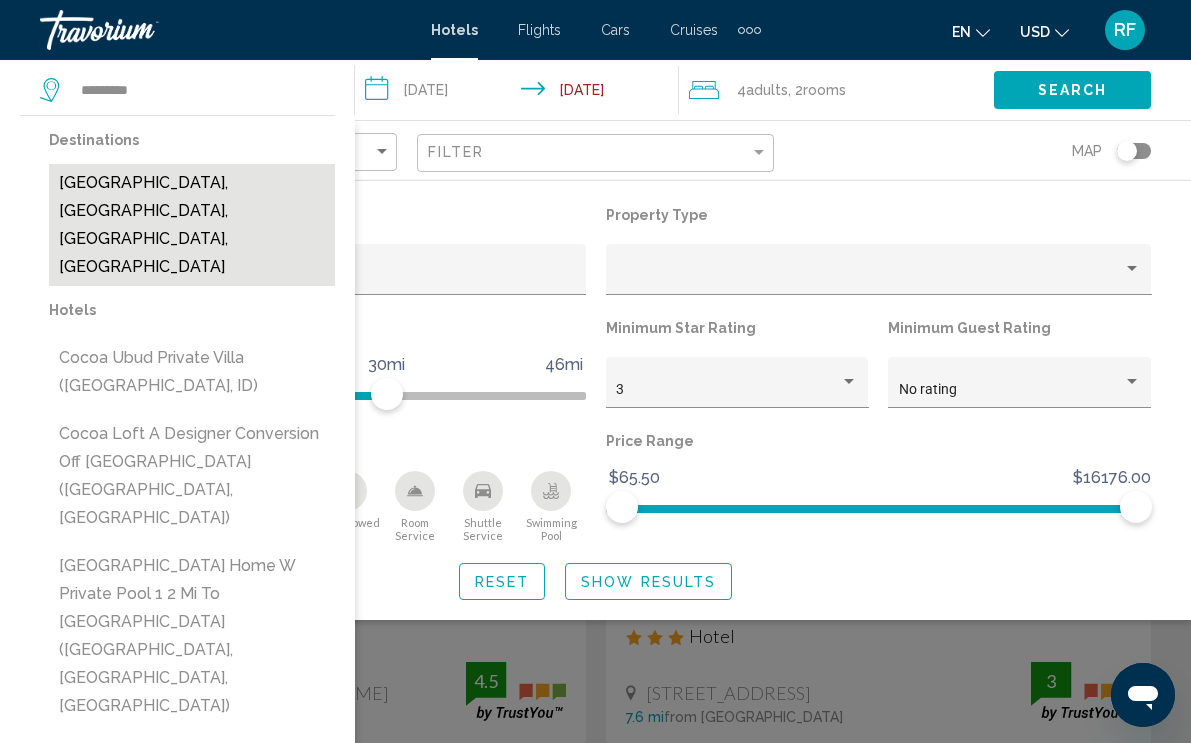 click on "[GEOGRAPHIC_DATA], [GEOGRAPHIC_DATA], [GEOGRAPHIC_DATA], [GEOGRAPHIC_DATA]" at bounding box center (192, 225) 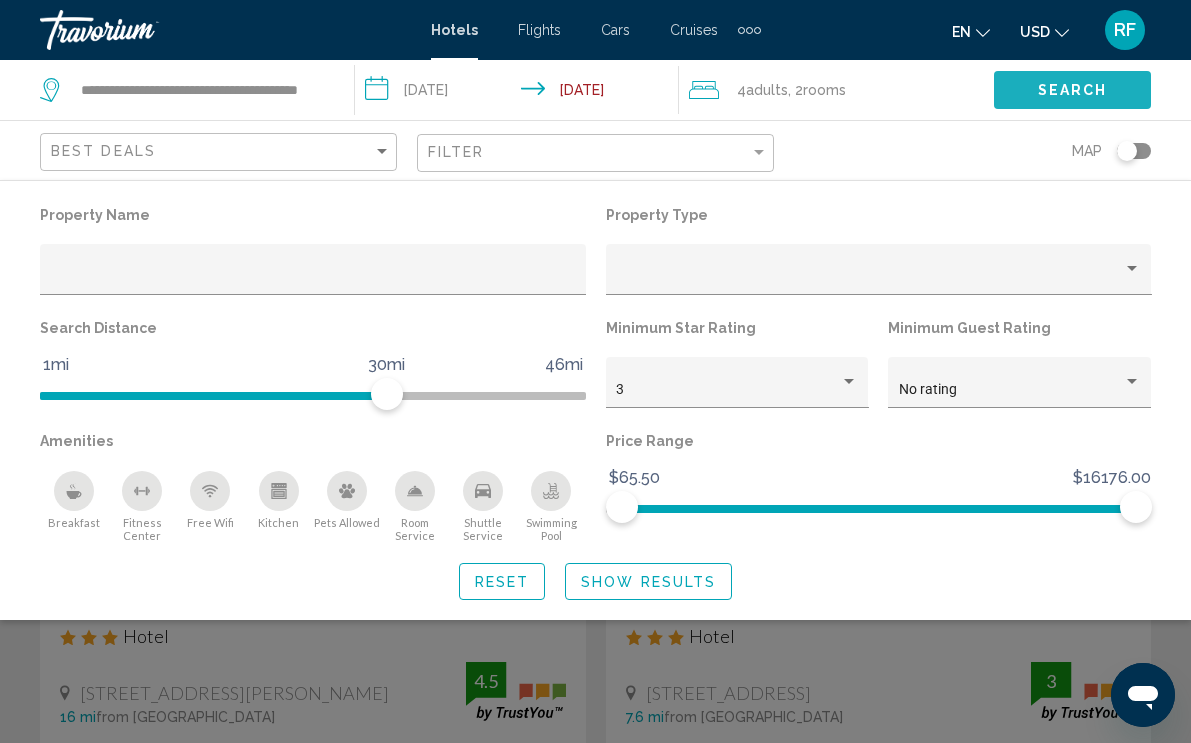 click on "Search" 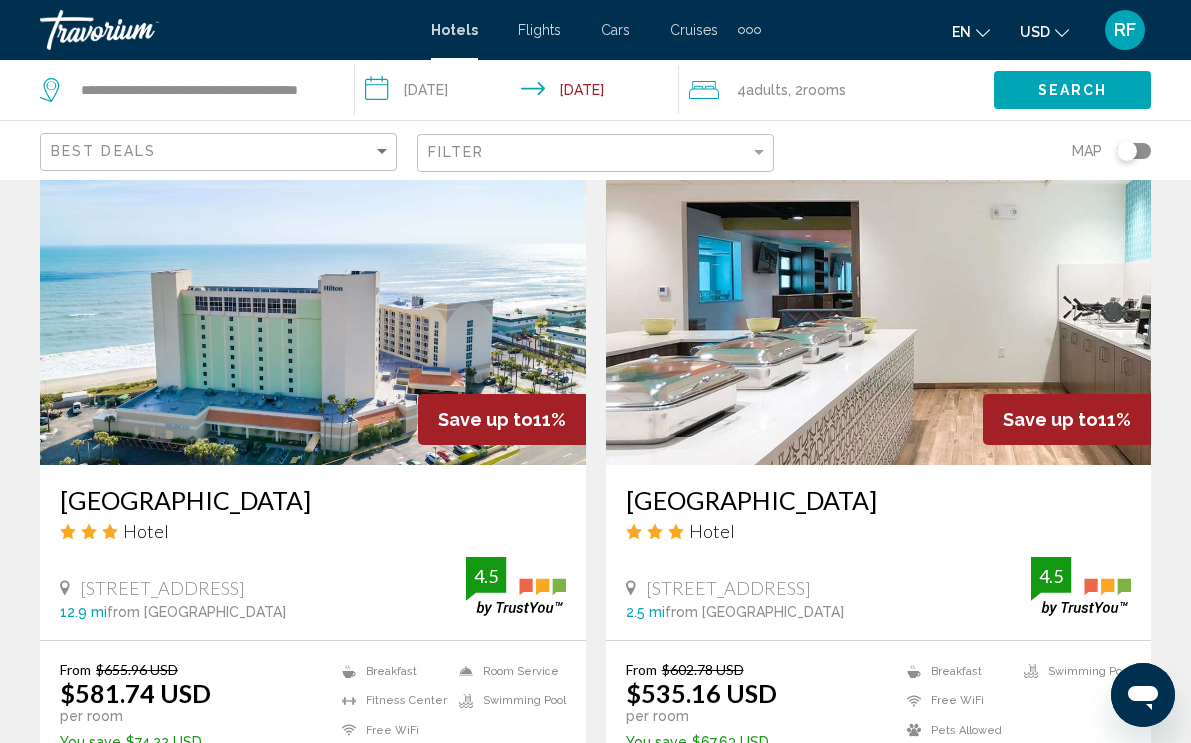 scroll, scrollTop: 3873, scrollLeft: 0, axis: vertical 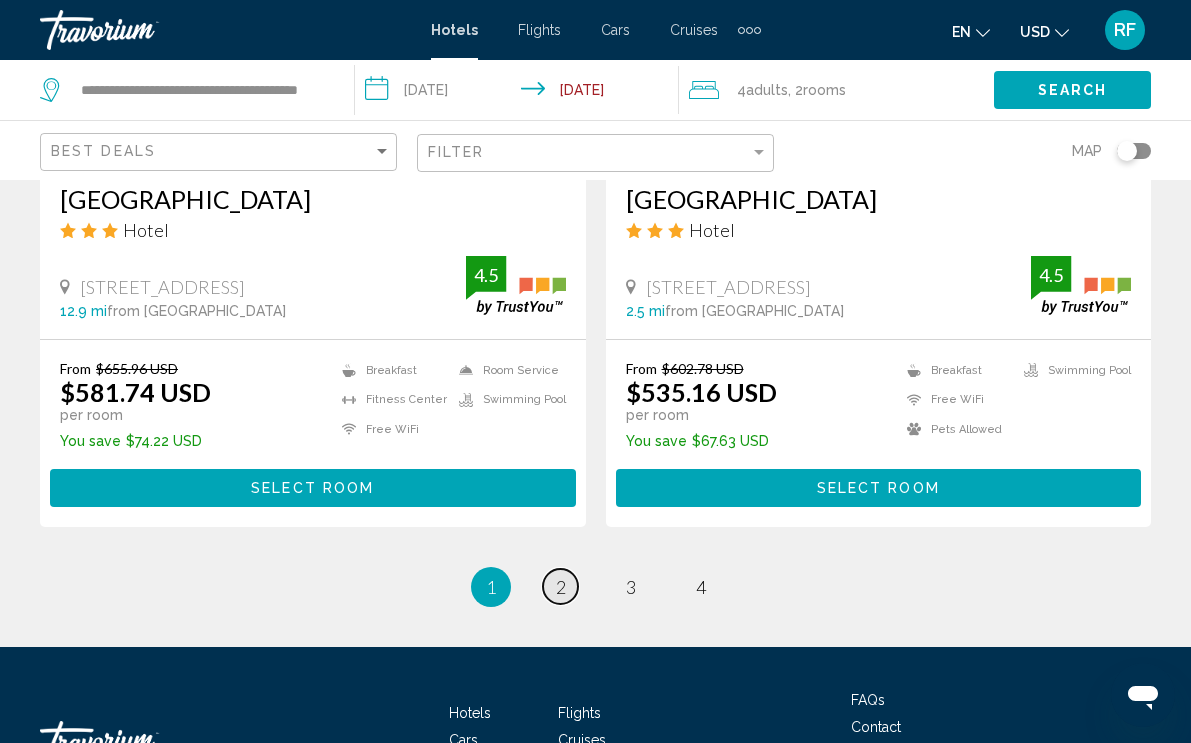 click on "2" at bounding box center [561, 587] 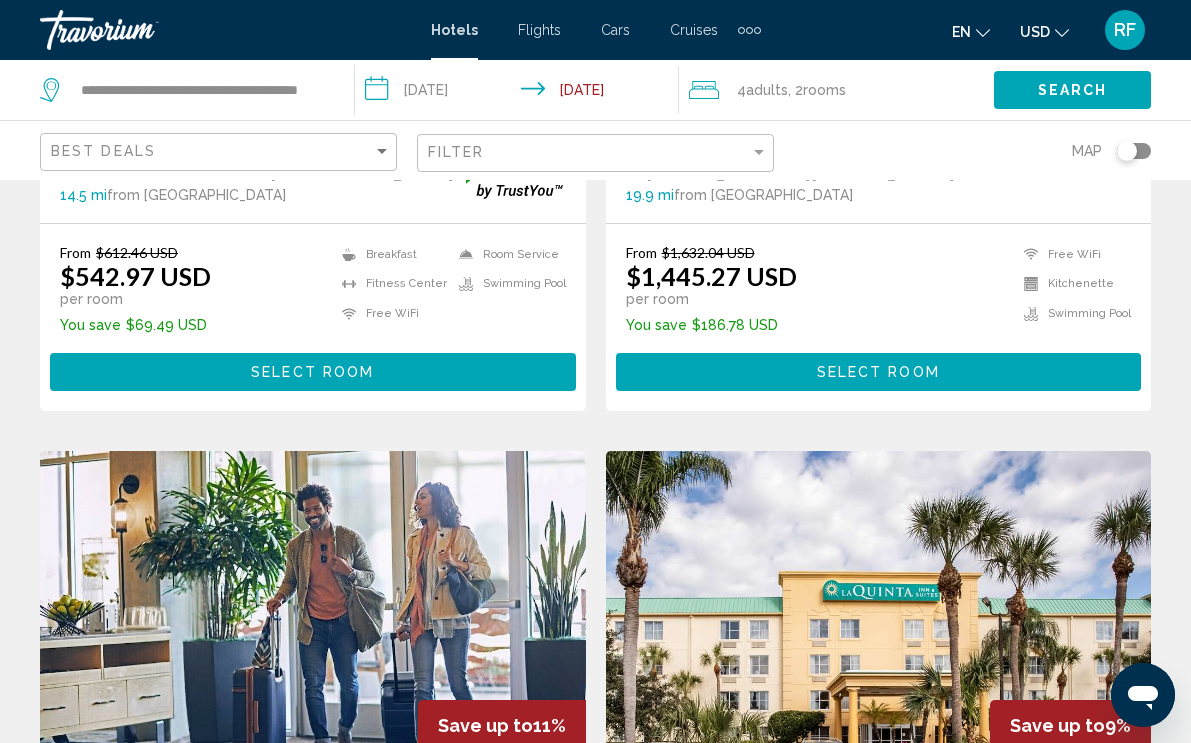 scroll, scrollTop: 0, scrollLeft: 0, axis: both 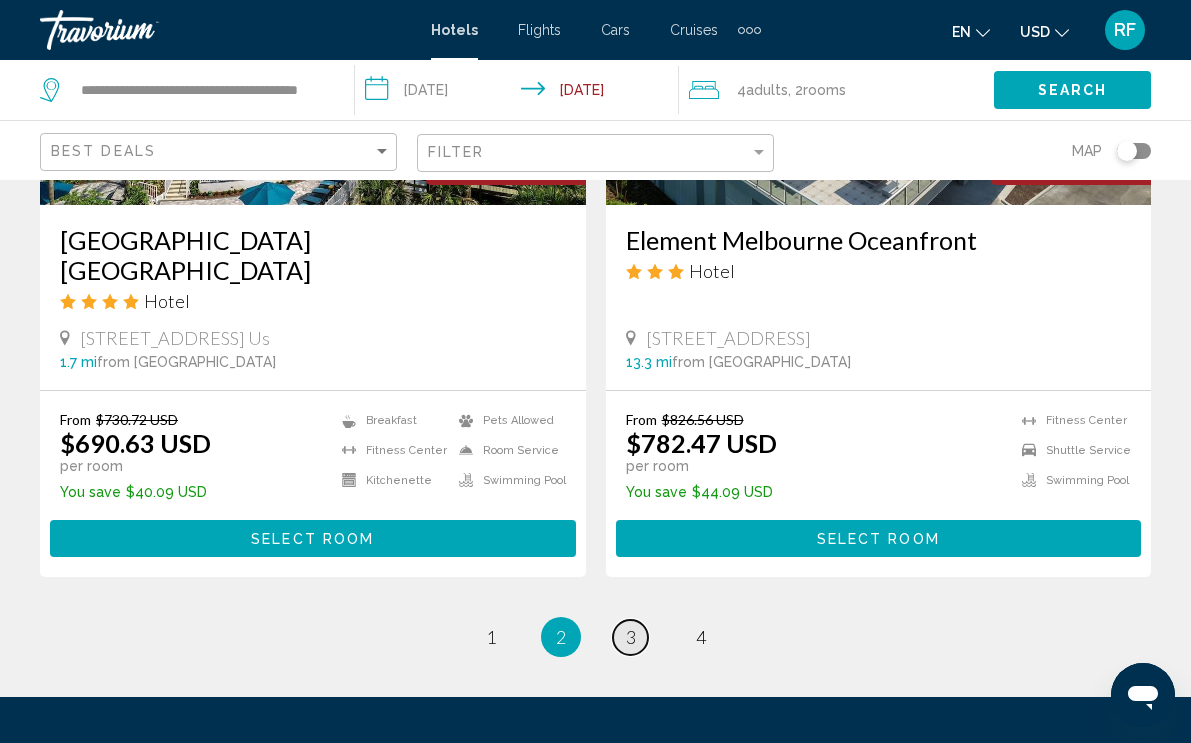 click on "3" at bounding box center [631, 637] 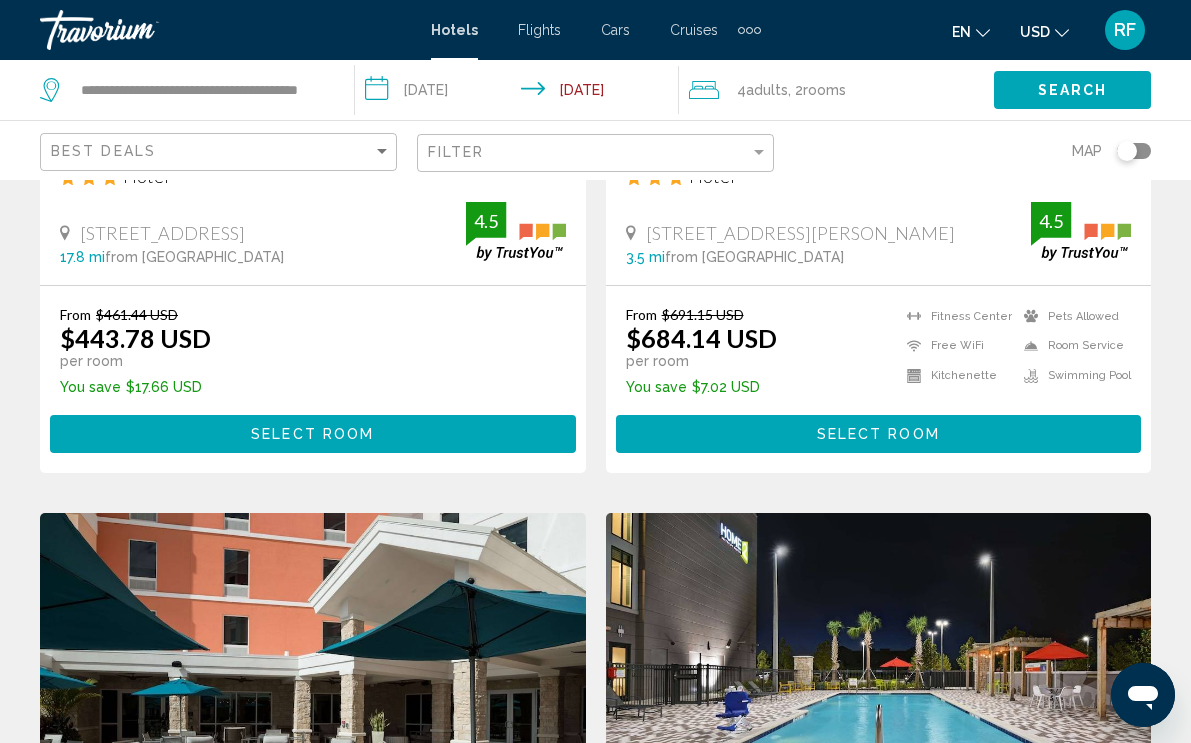 scroll, scrollTop: 0, scrollLeft: 0, axis: both 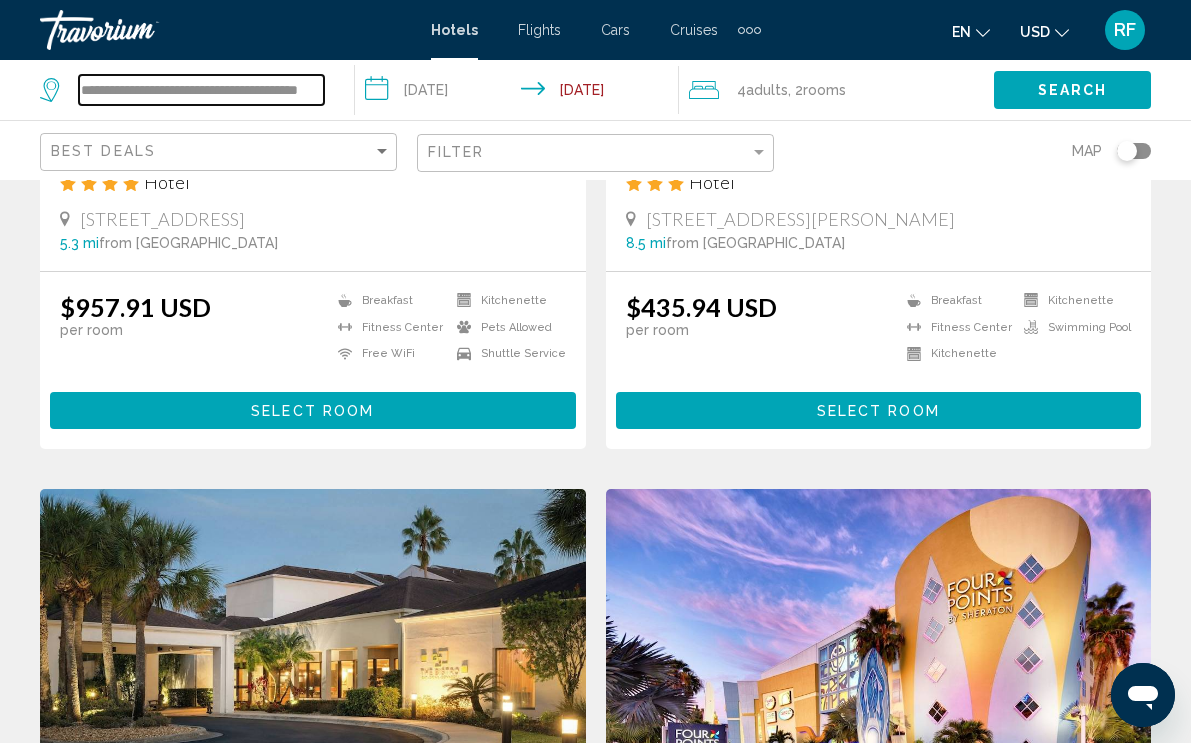 click on "**********" at bounding box center [201, 90] 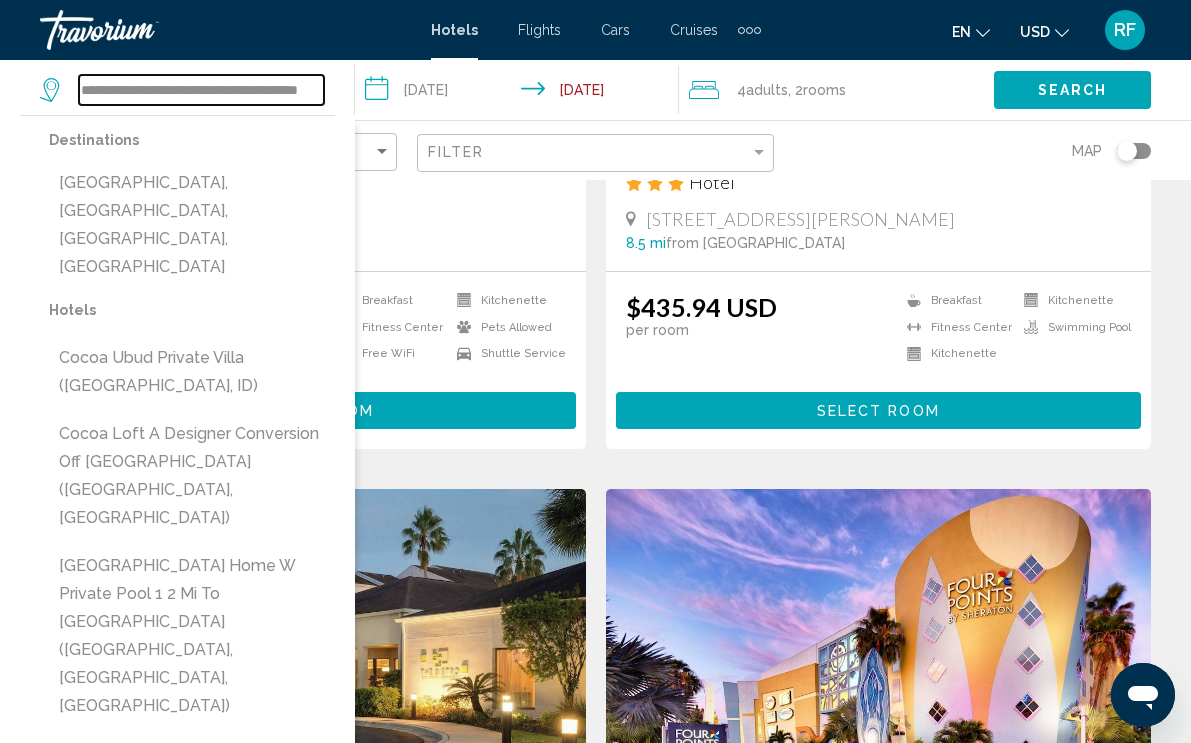 click on "**********" at bounding box center [201, 90] 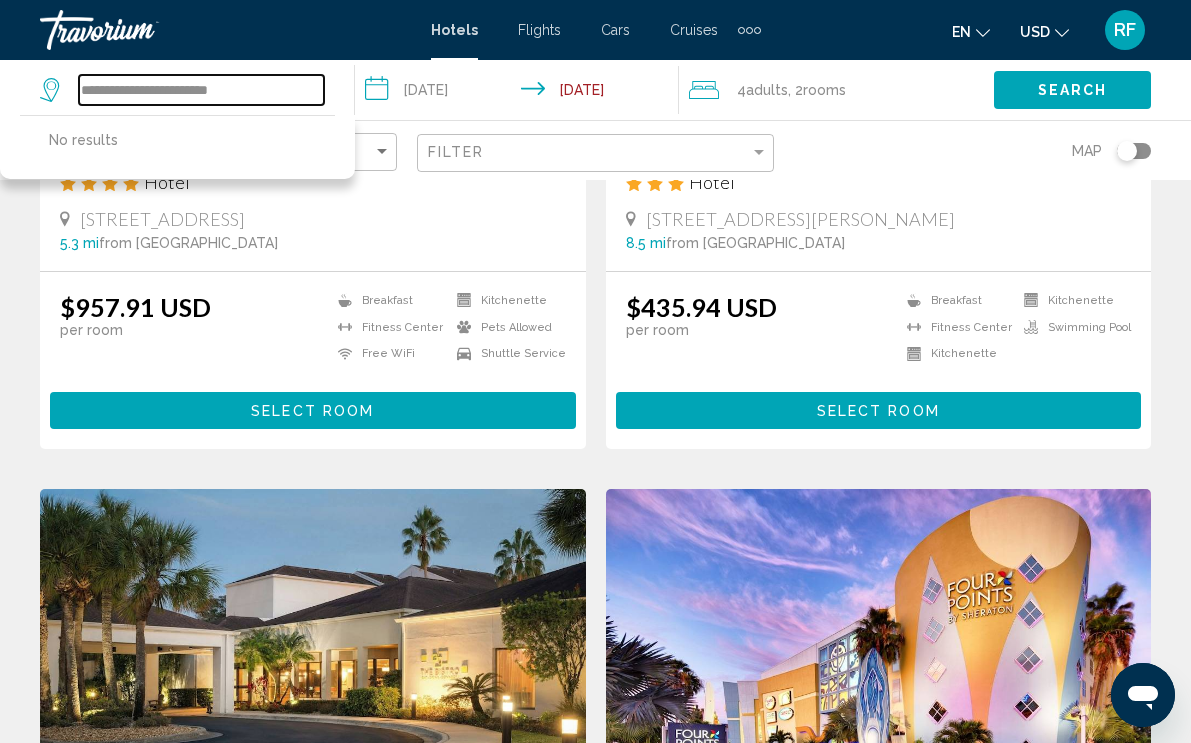 type on "**********" 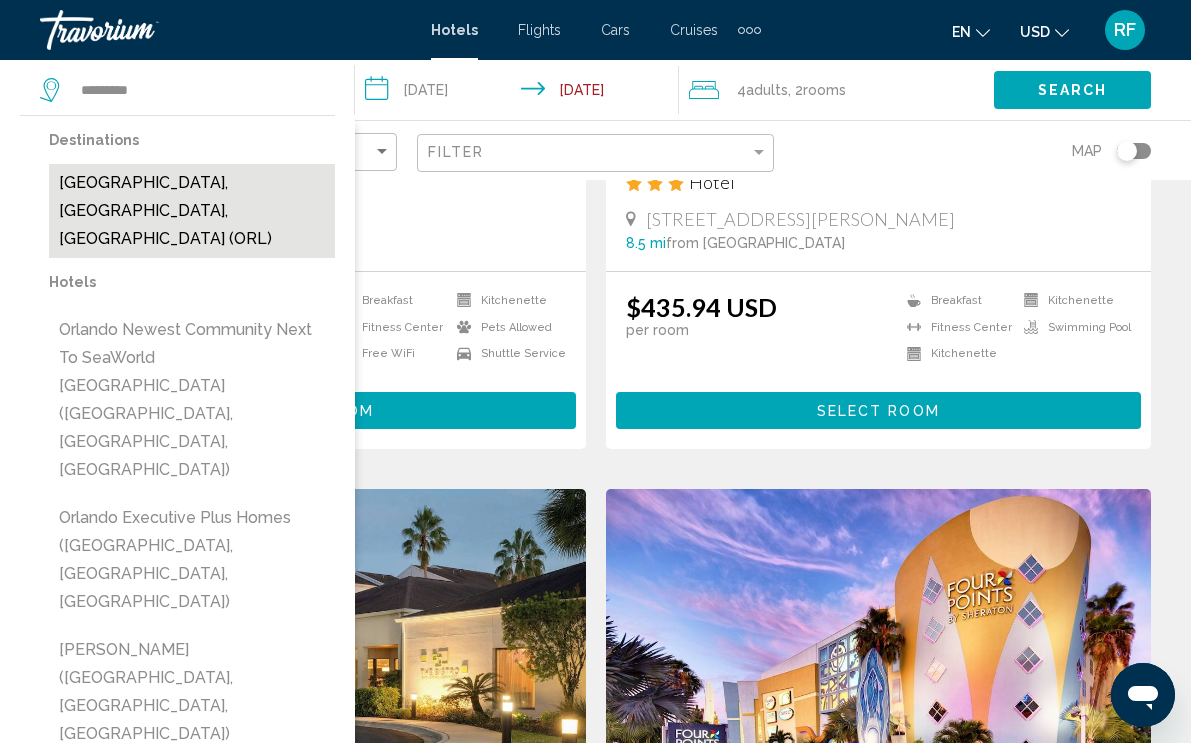 click on "[GEOGRAPHIC_DATA], [GEOGRAPHIC_DATA], [GEOGRAPHIC_DATA] (ORL)" at bounding box center (192, 211) 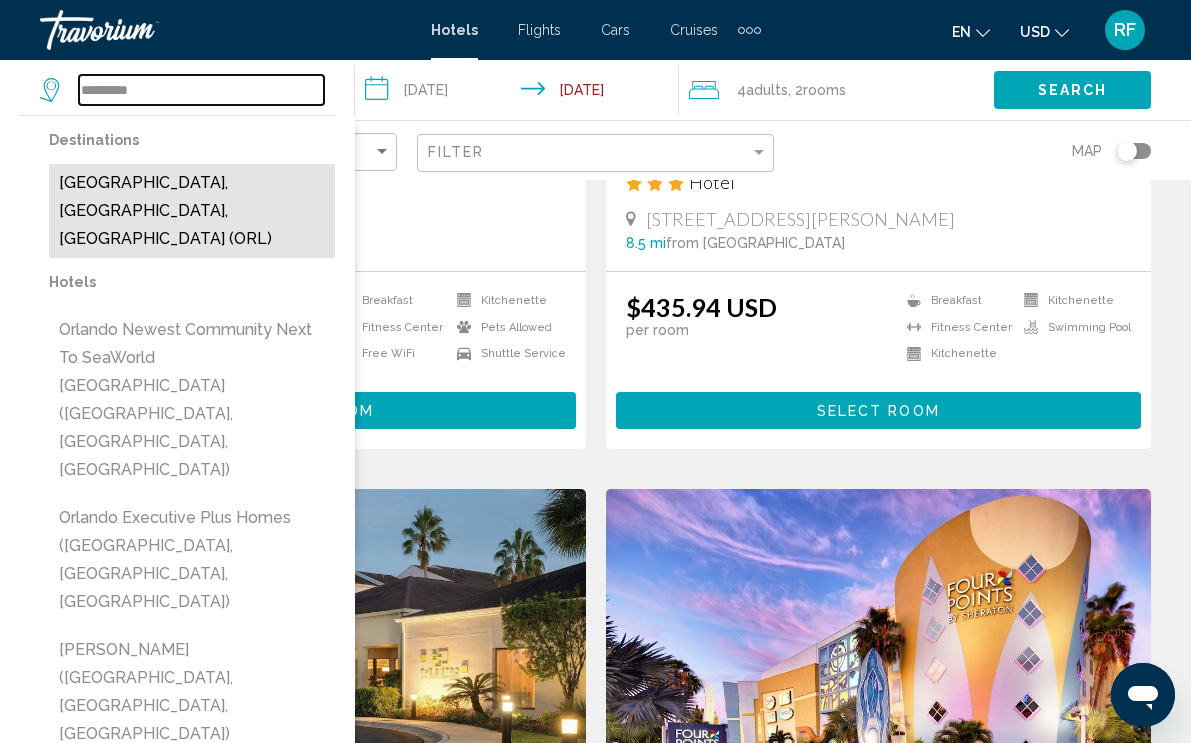 type on "**********" 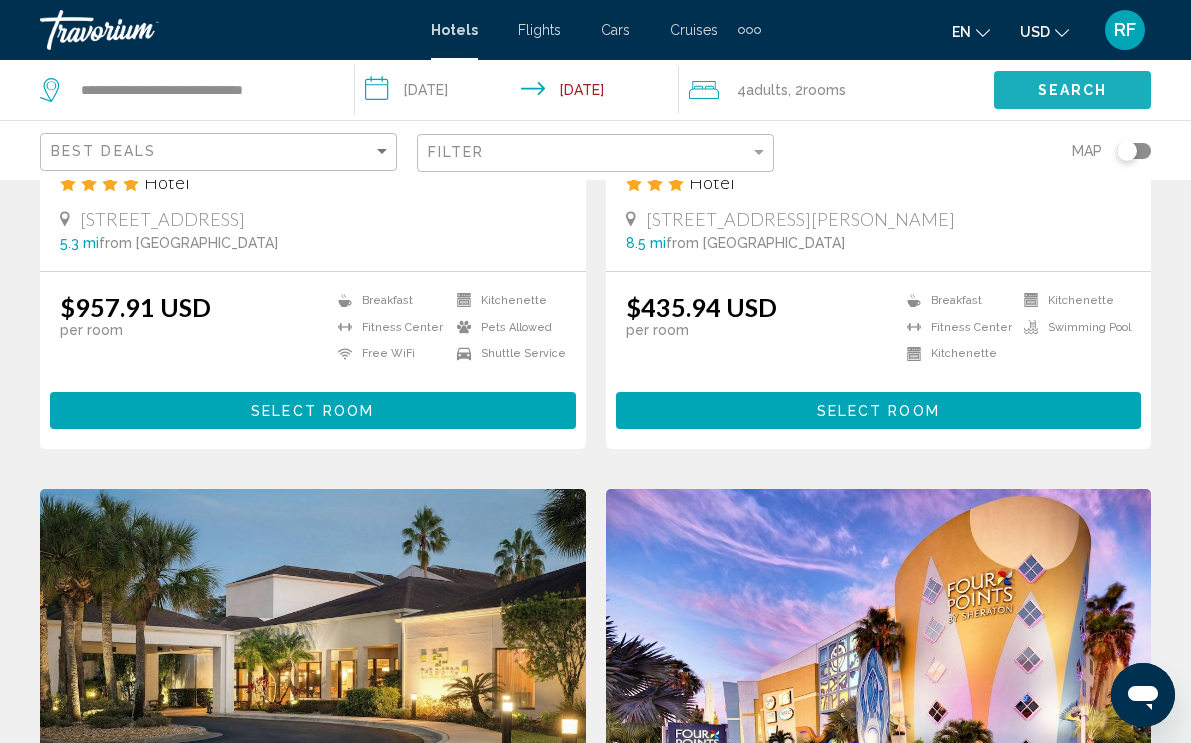 click on "Search" 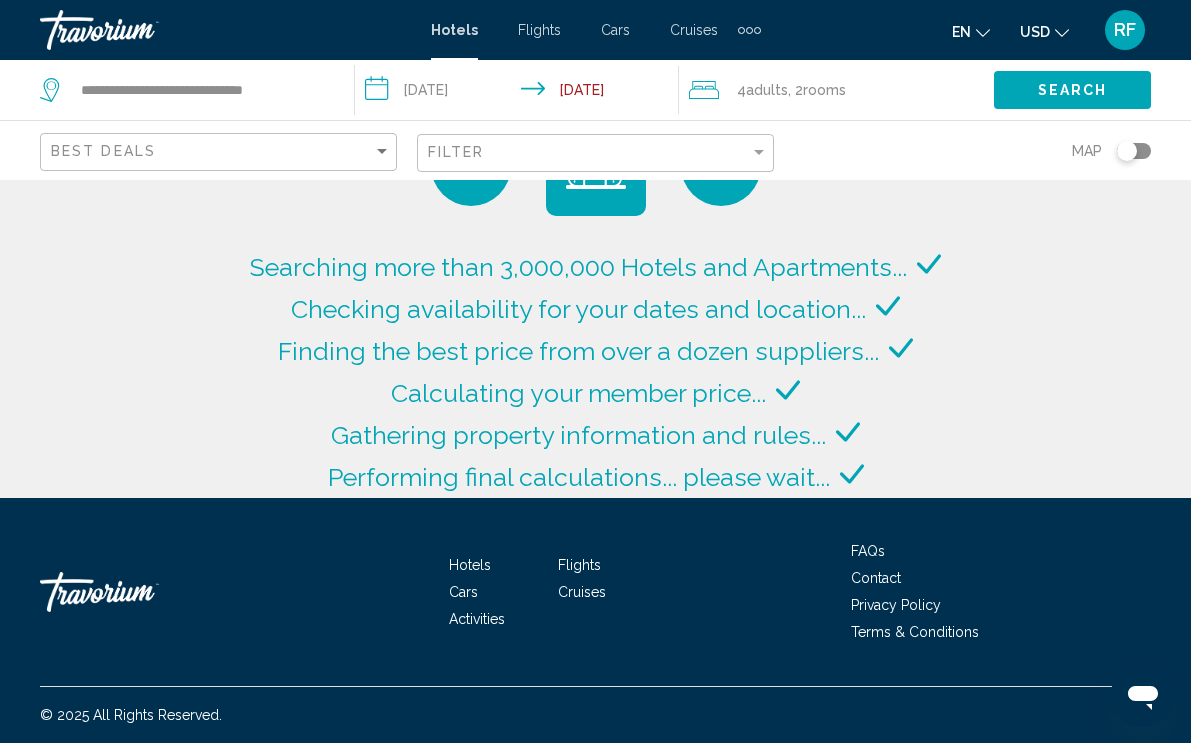 scroll, scrollTop: 34, scrollLeft: 0, axis: vertical 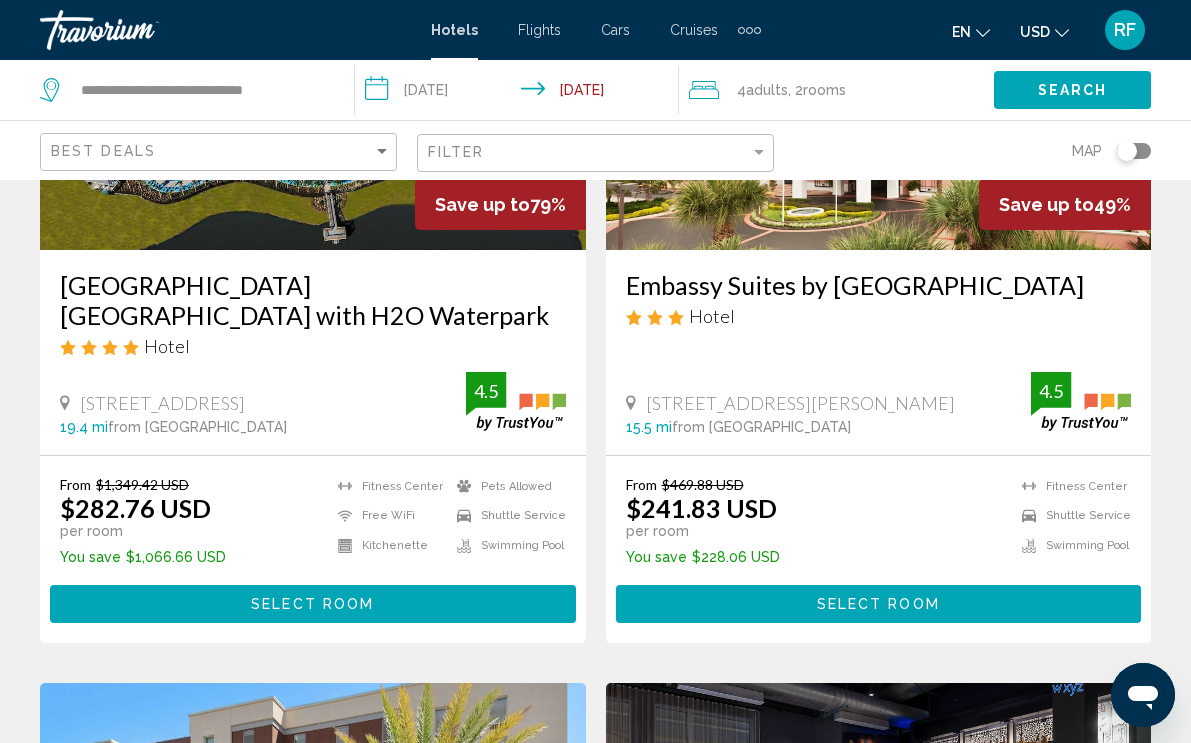 click on "Select Room" at bounding box center [313, 603] 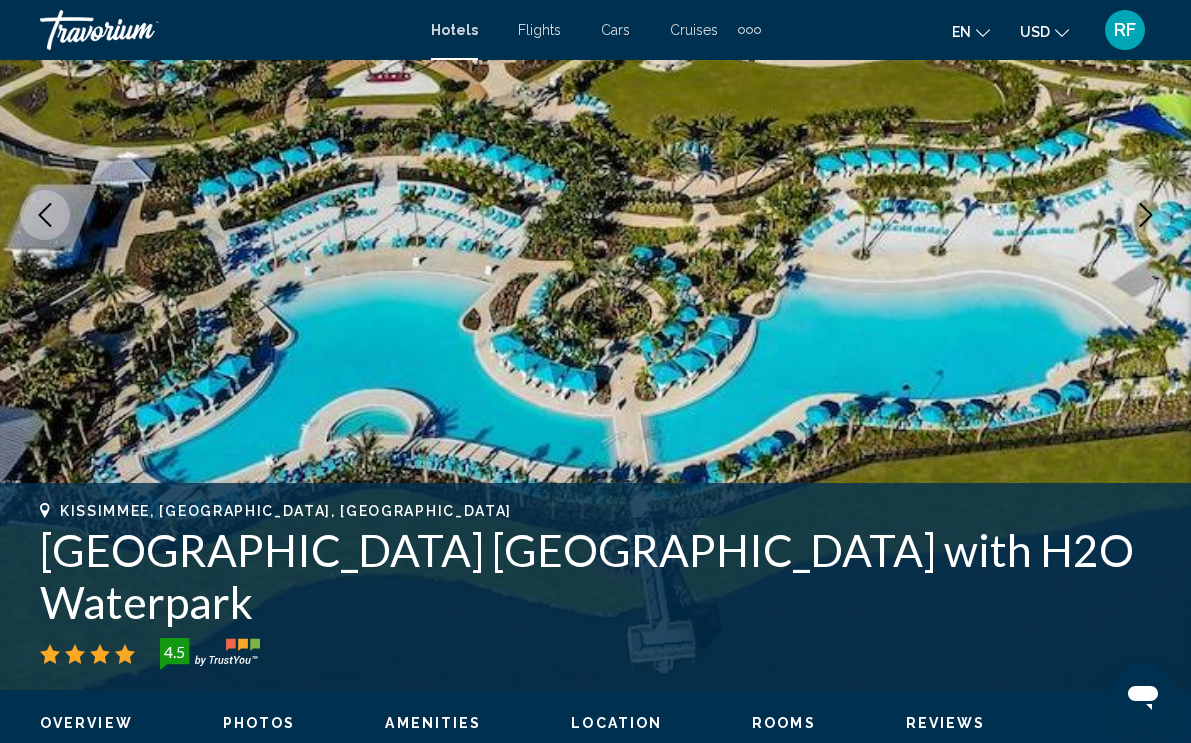 scroll, scrollTop: 0, scrollLeft: 0, axis: both 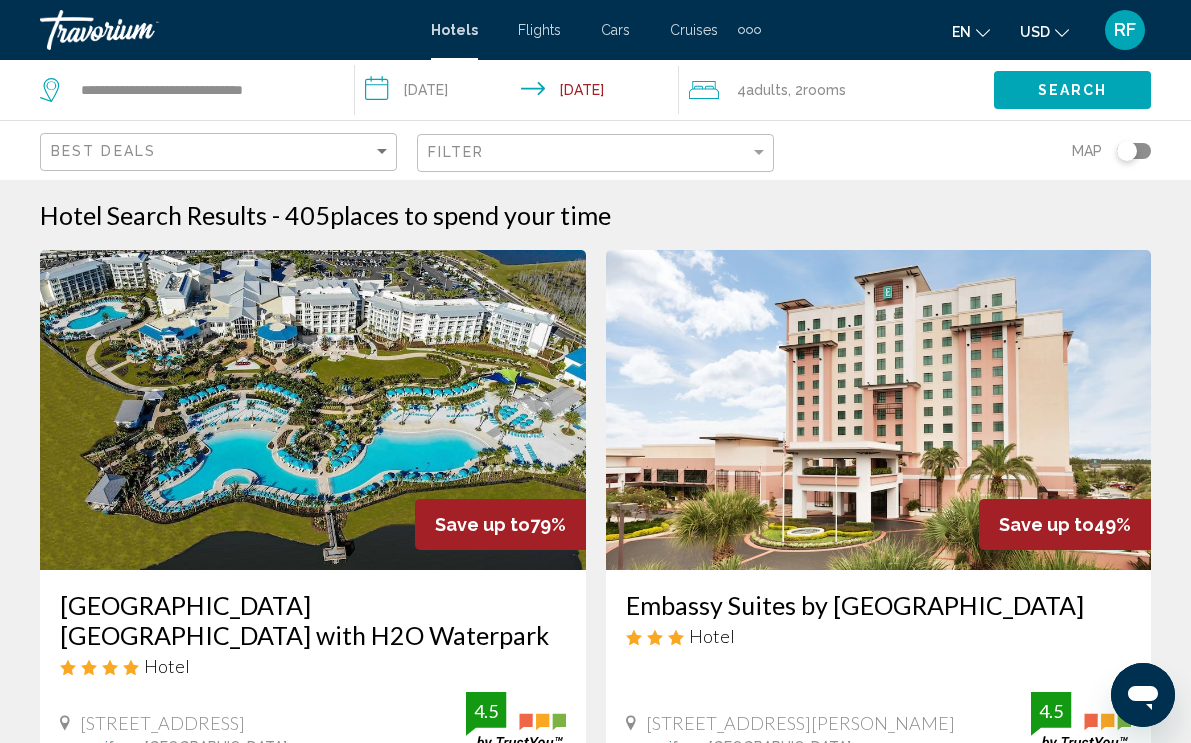click on "**********" at bounding box center (521, 93) 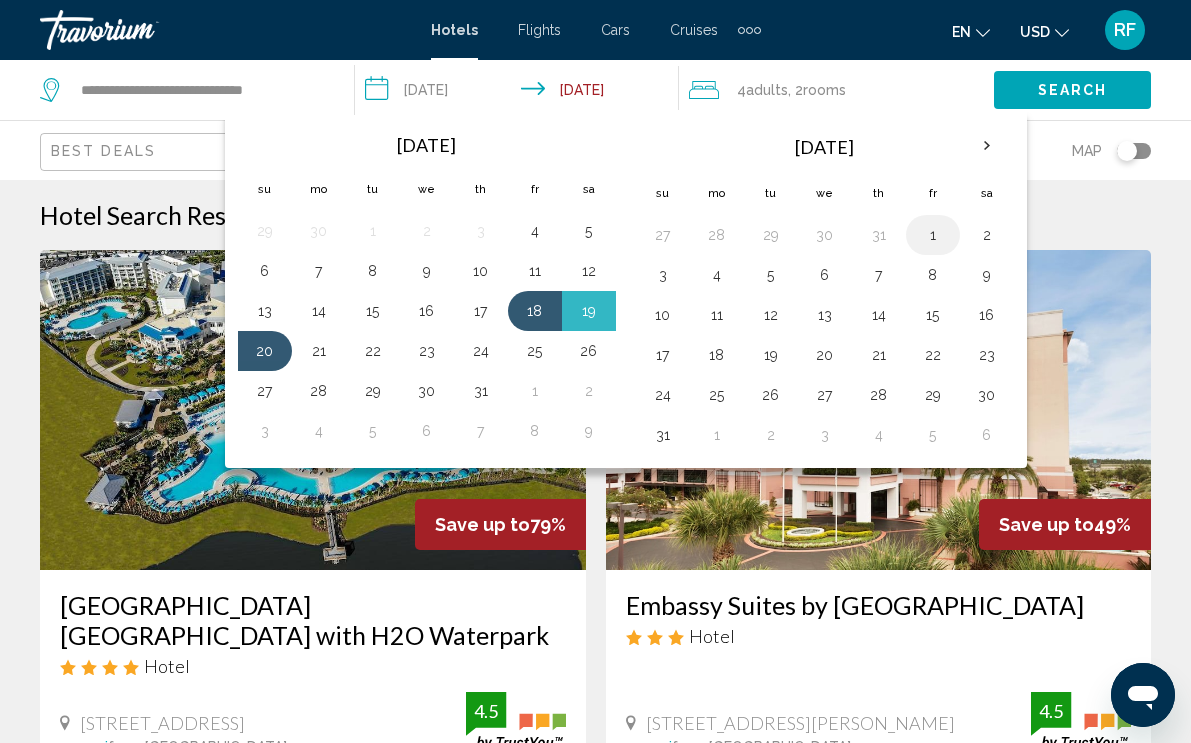 click on "1" at bounding box center [933, 235] 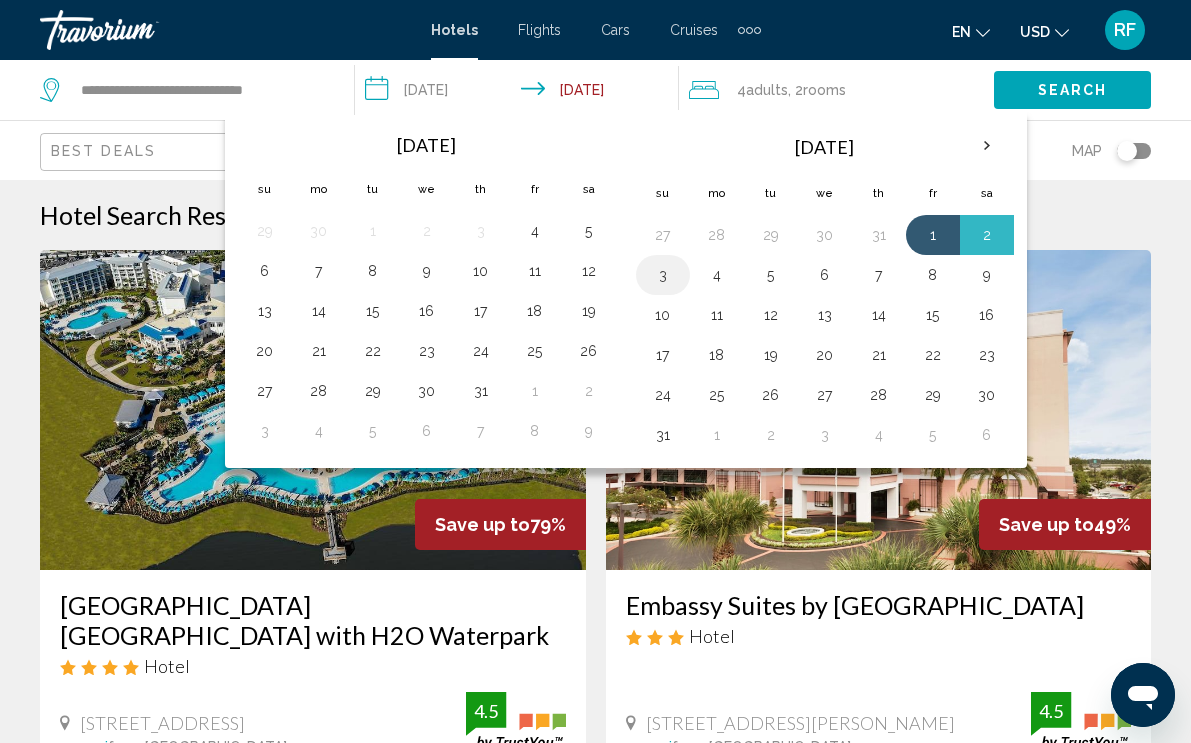 click on "3" at bounding box center (663, 275) 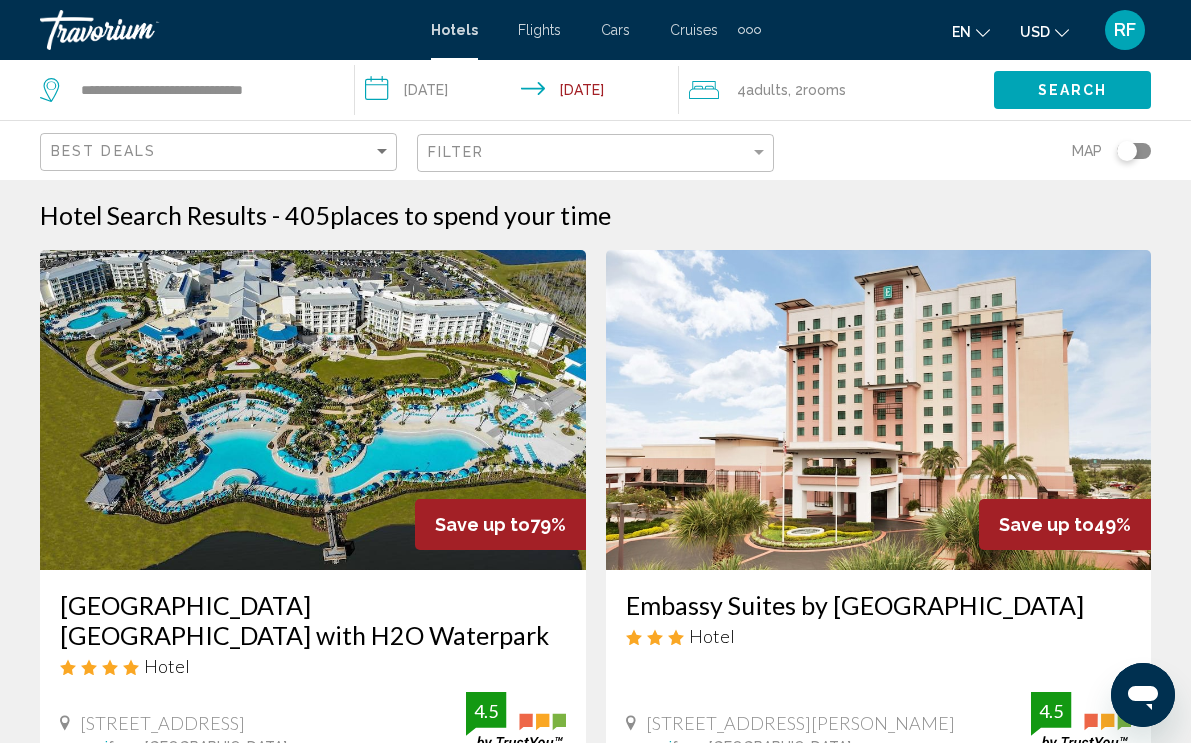type on "**********" 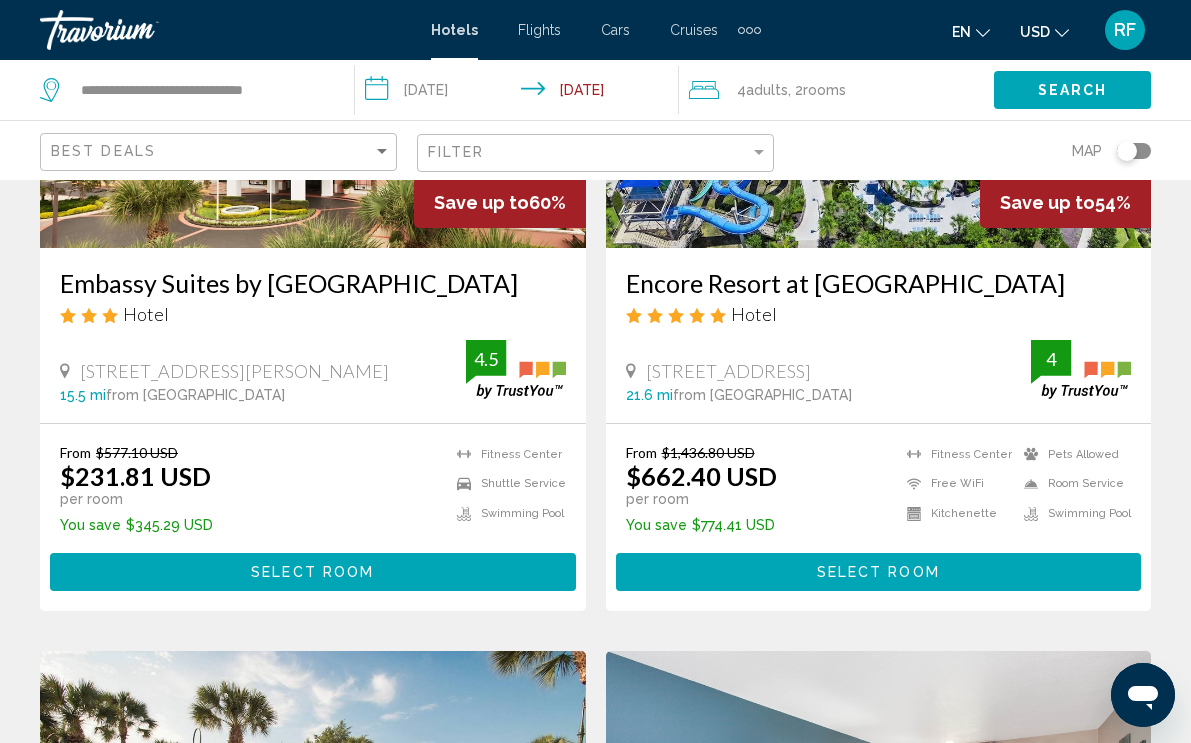scroll, scrollTop: 0, scrollLeft: 0, axis: both 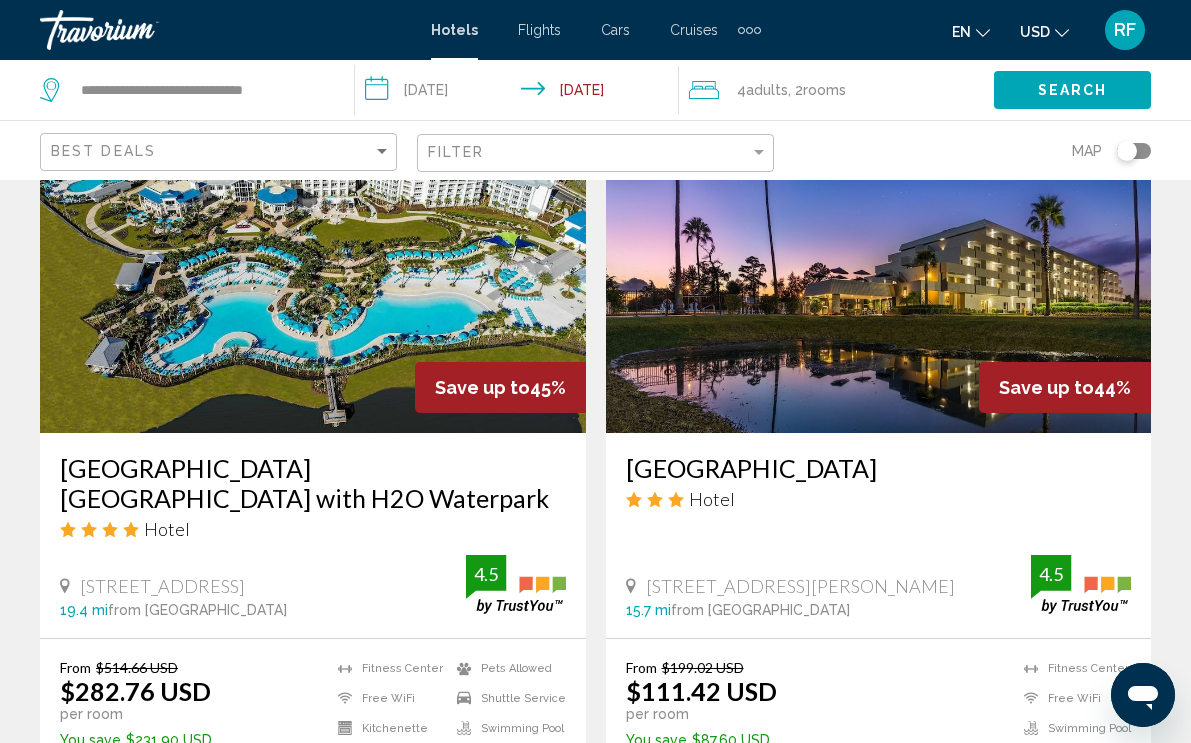 click on "**********" at bounding box center [521, 93] 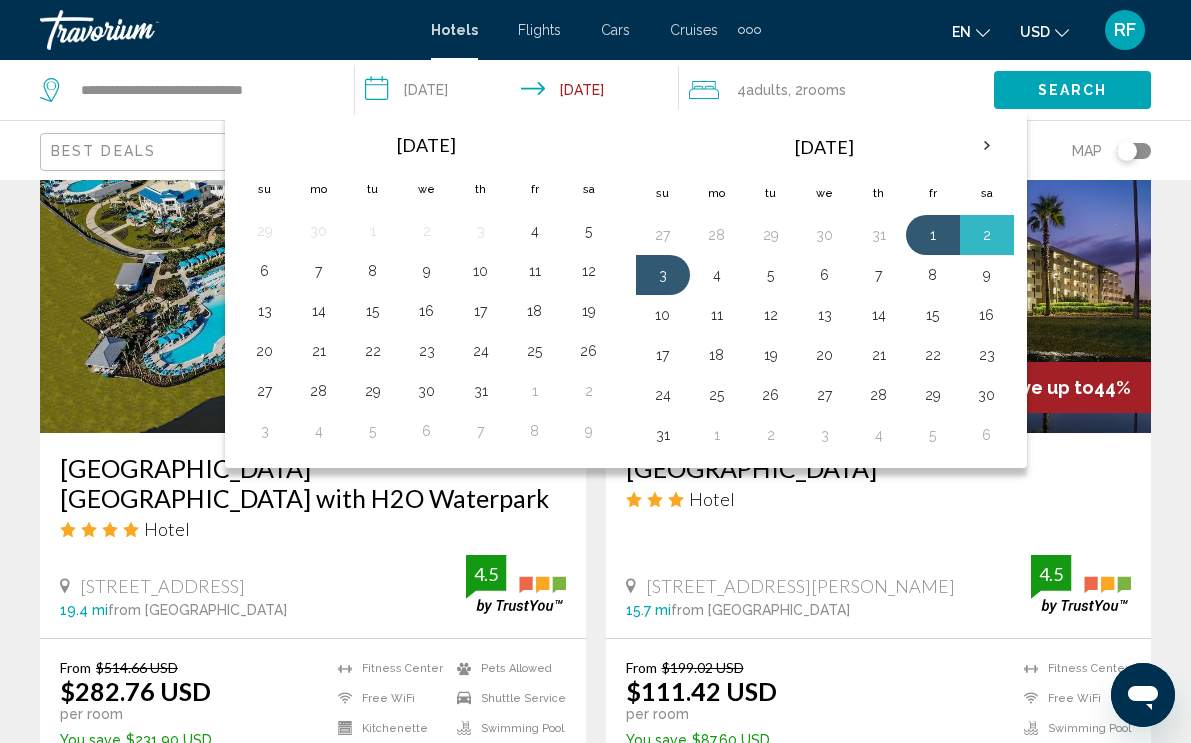 click on "Hotel" at bounding box center (313, 529) 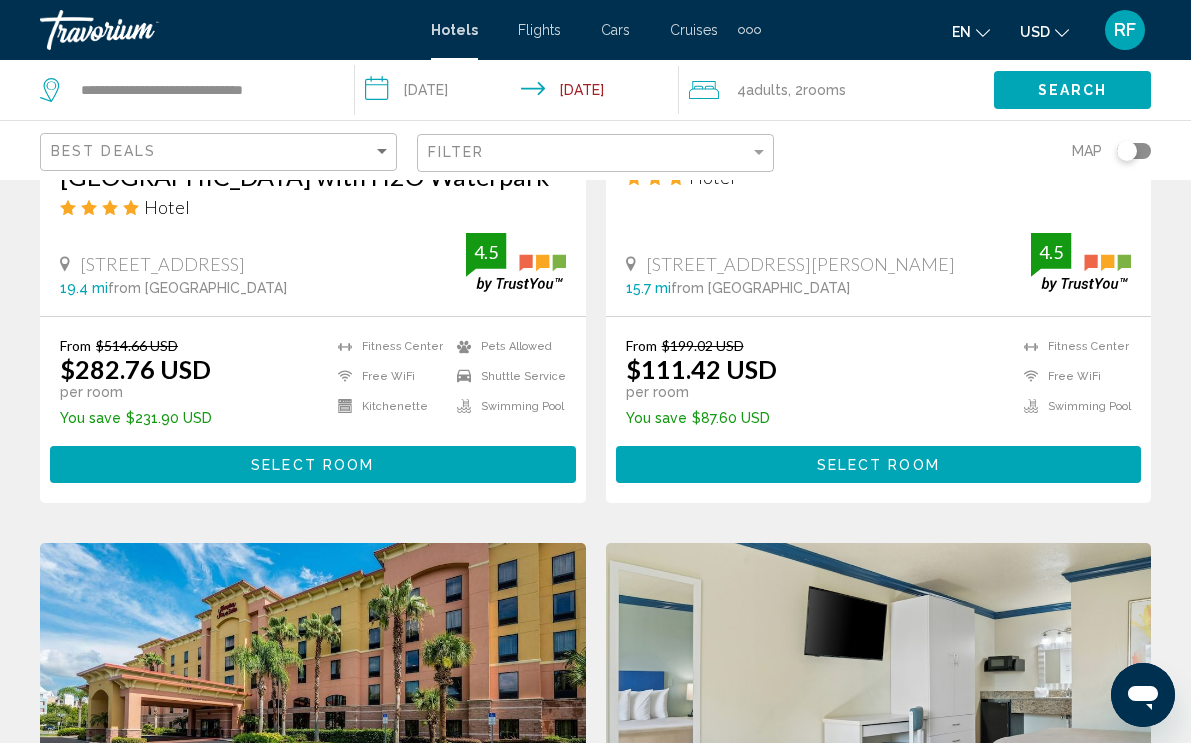 scroll, scrollTop: 1972, scrollLeft: 0, axis: vertical 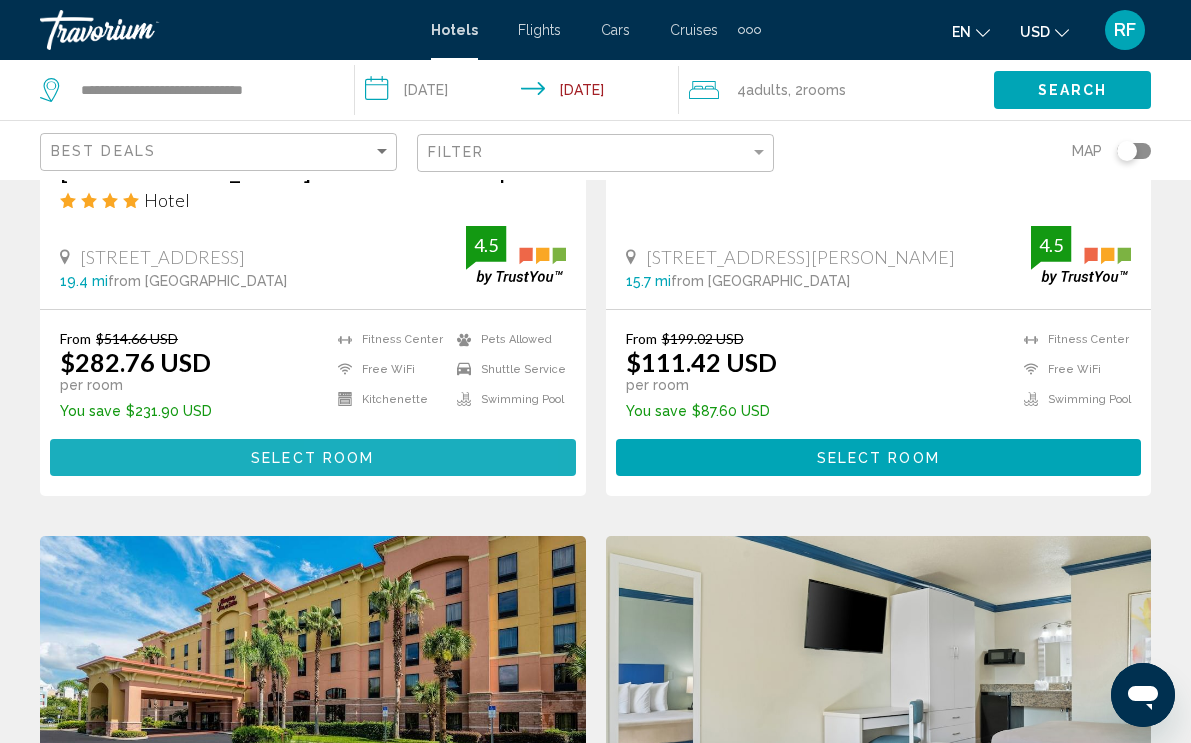 click on "Select Room" at bounding box center [313, 457] 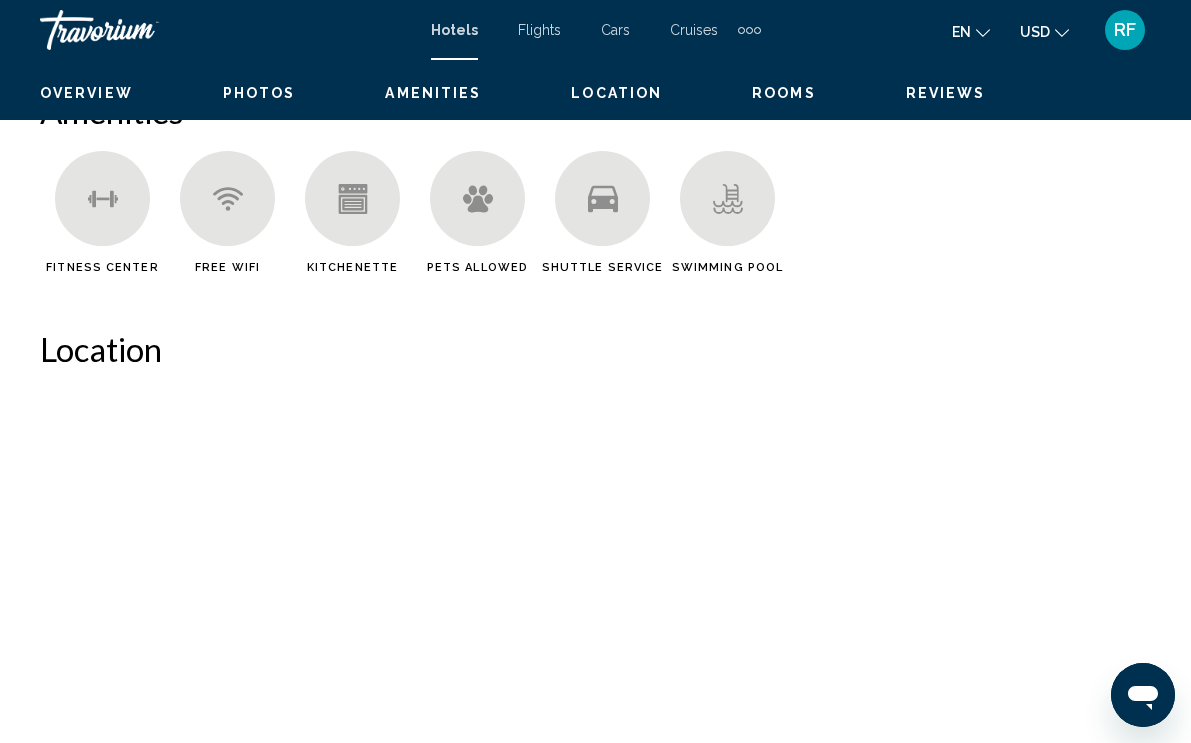 scroll, scrollTop: 0, scrollLeft: 0, axis: both 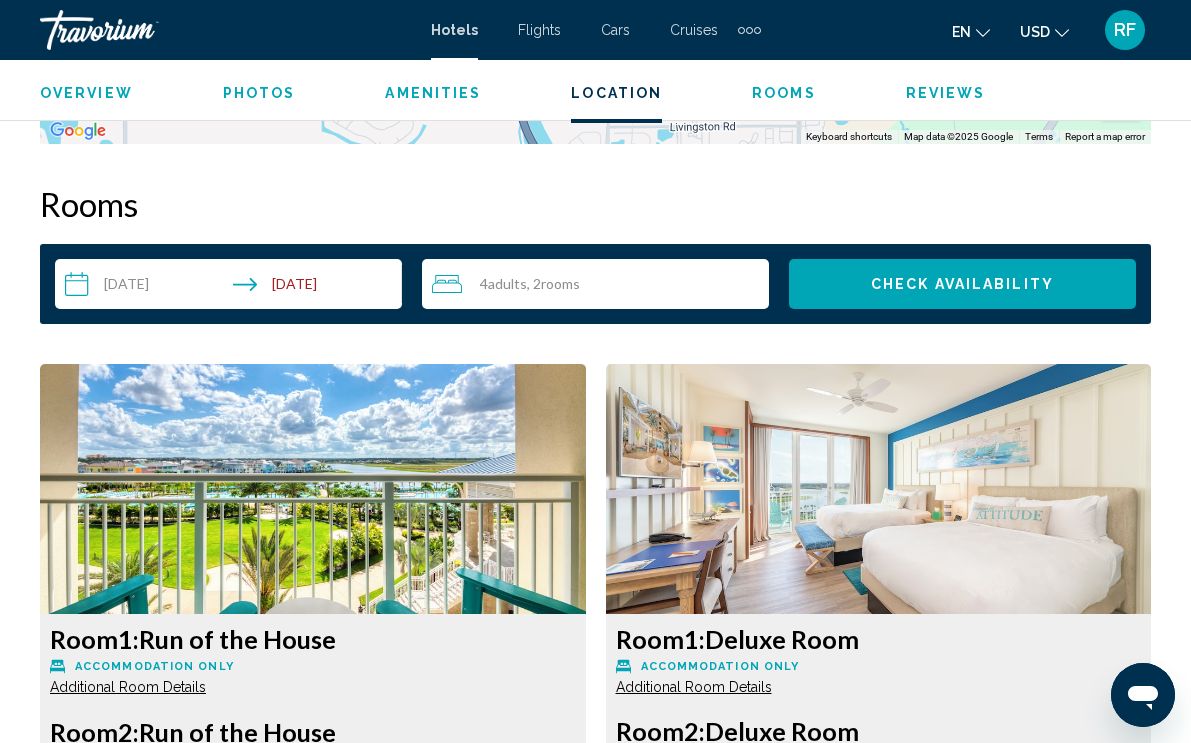 click on "4  Adult Adults , 2  Room rooms" at bounding box center [600, 284] 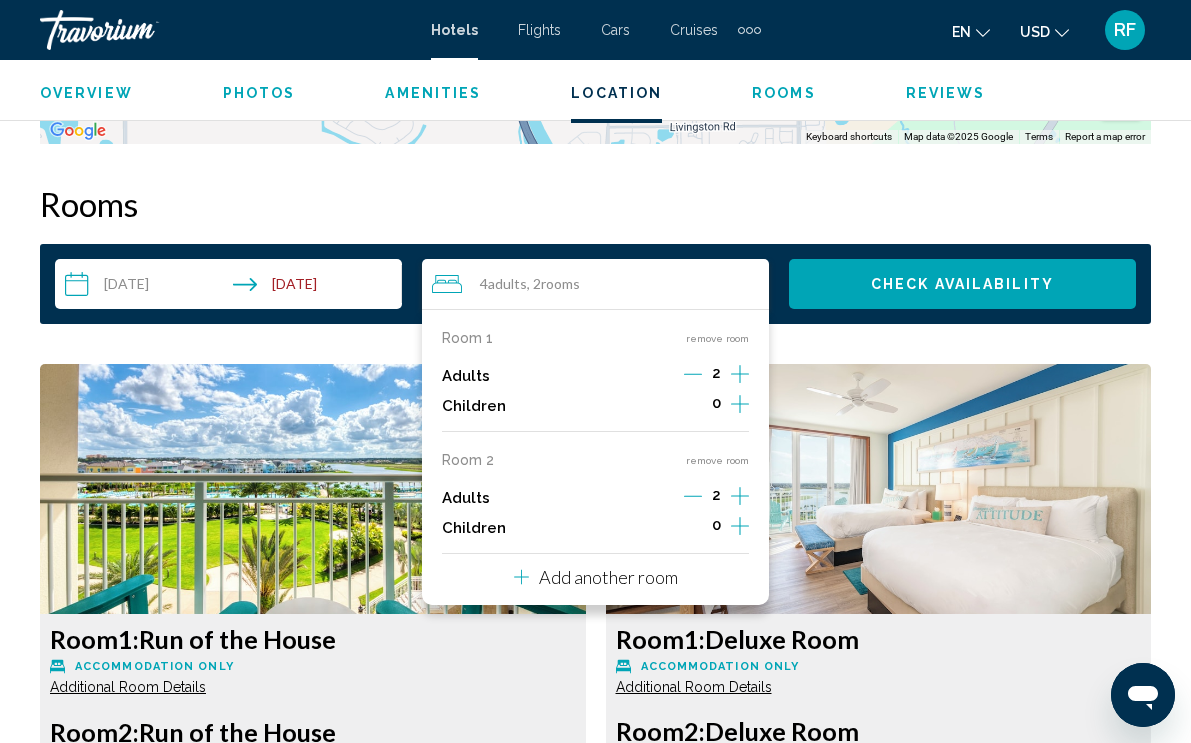 click 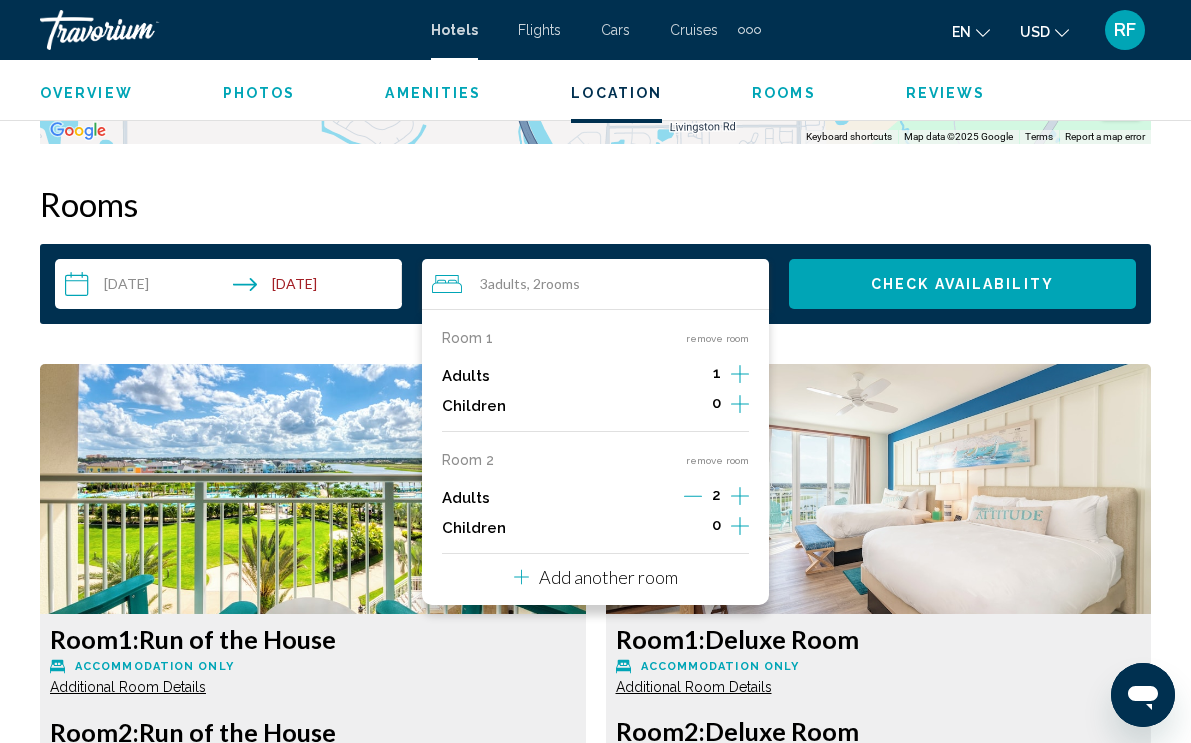 click on "Check Availability" at bounding box center (962, 284) 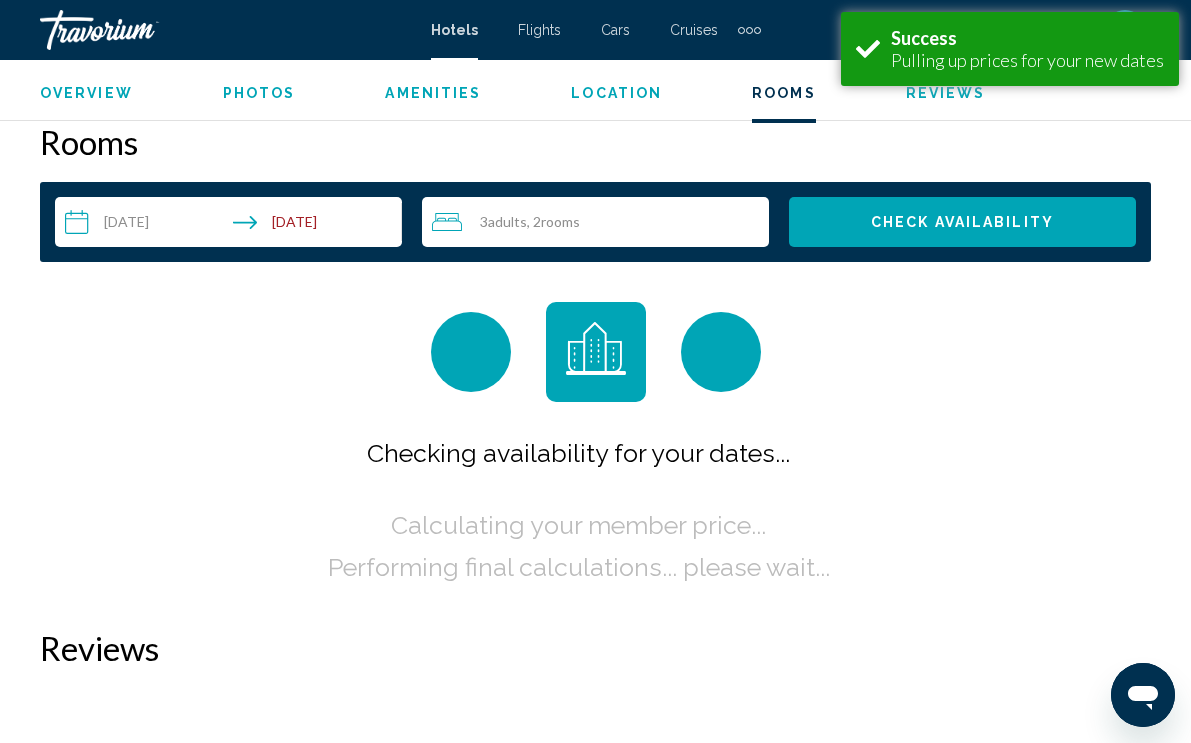 scroll, scrollTop: 2881, scrollLeft: 0, axis: vertical 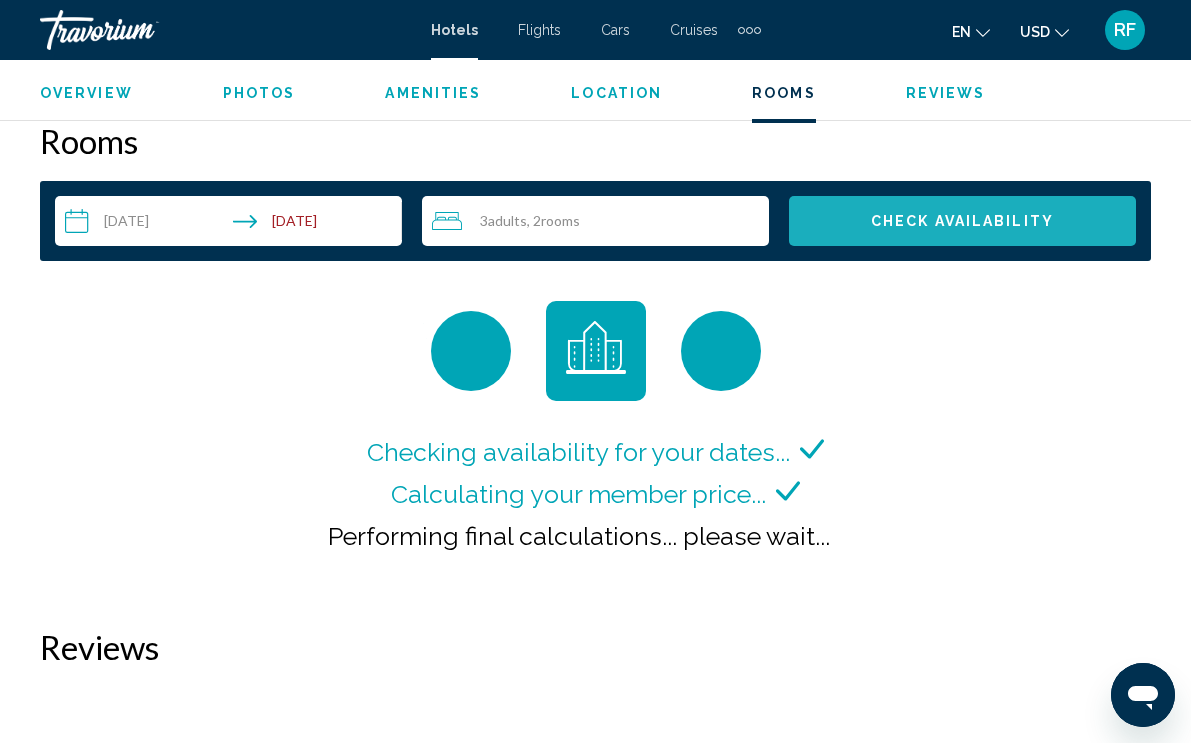 click on "Check Availability" at bounding box center [962, 222] 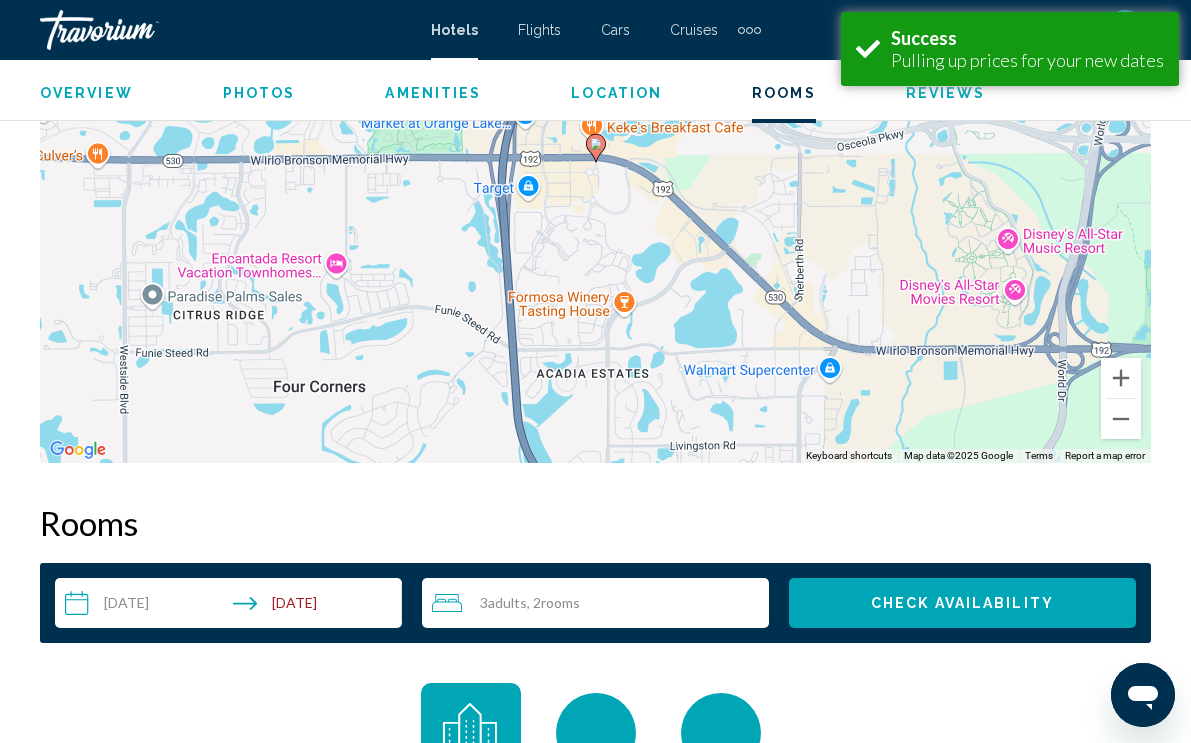 scroll, scrollTop: 2881, scrollLeft: 0, axis: vertical 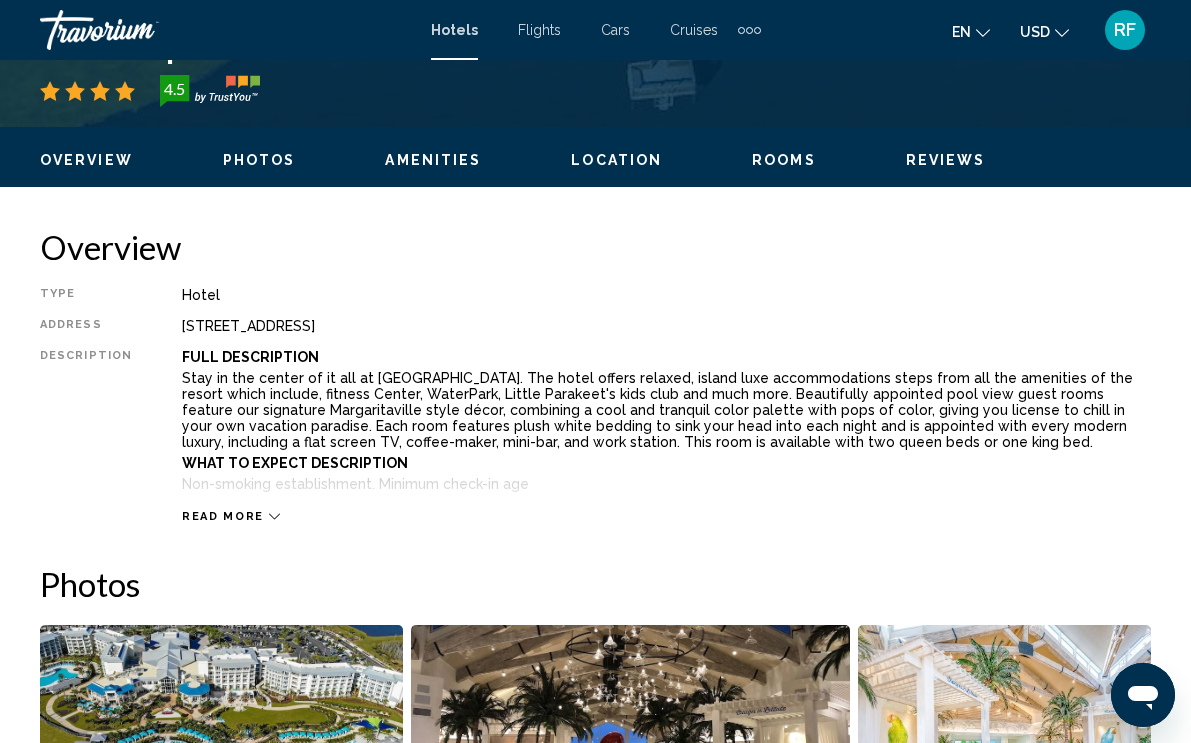 click on "Overview" at bounding box center [595, 247] 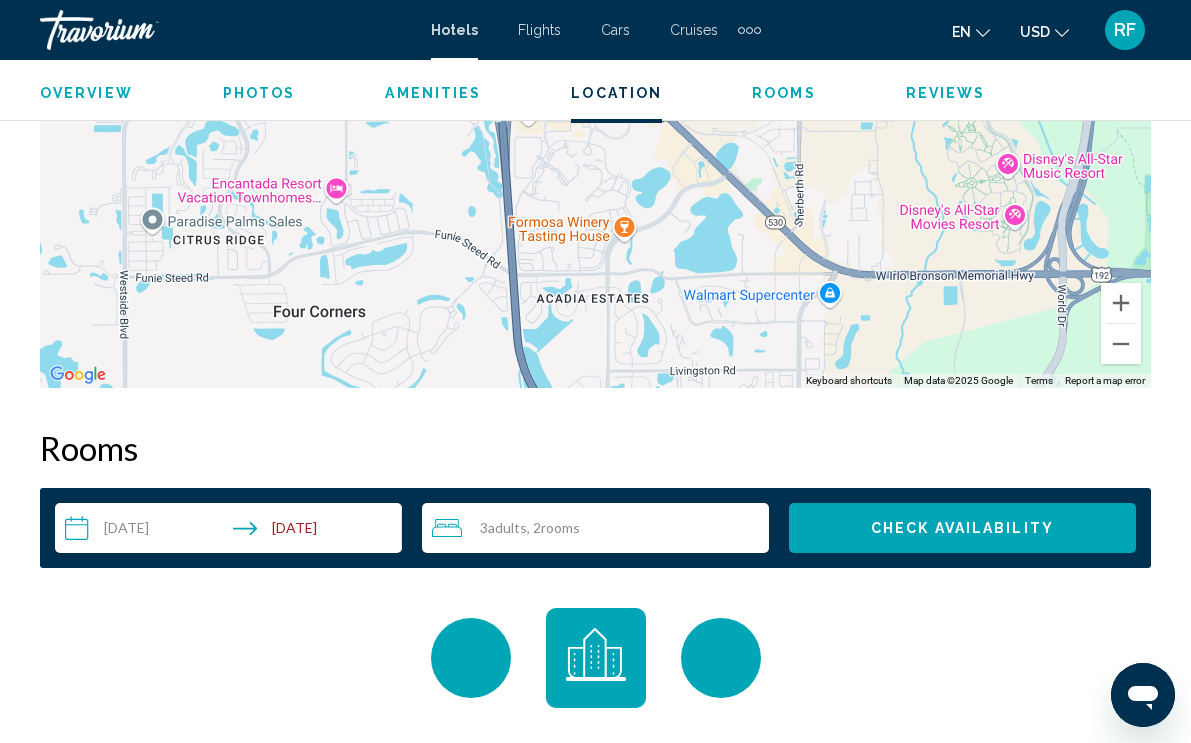 scroll, scrollTop: 2862, scrollLeft: 0, axis: vertical 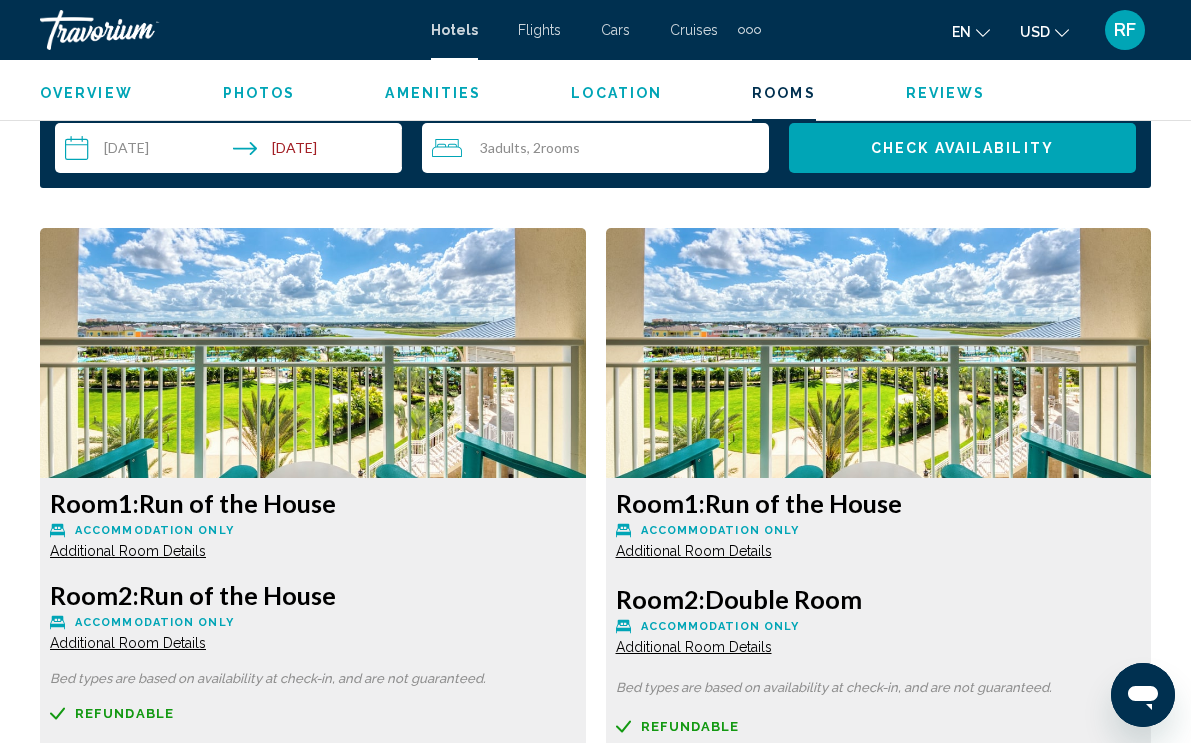click on "3  Adult Adults , 2  Room rooms" at bounding box center (600, 148) 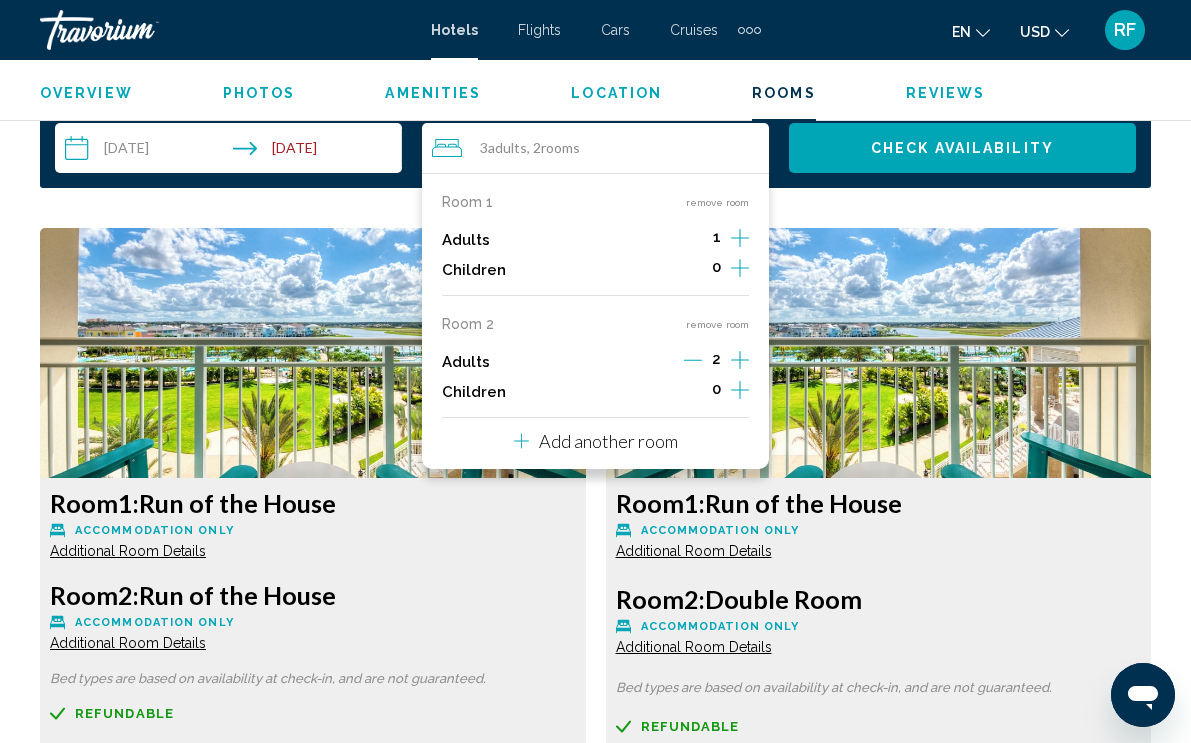 click 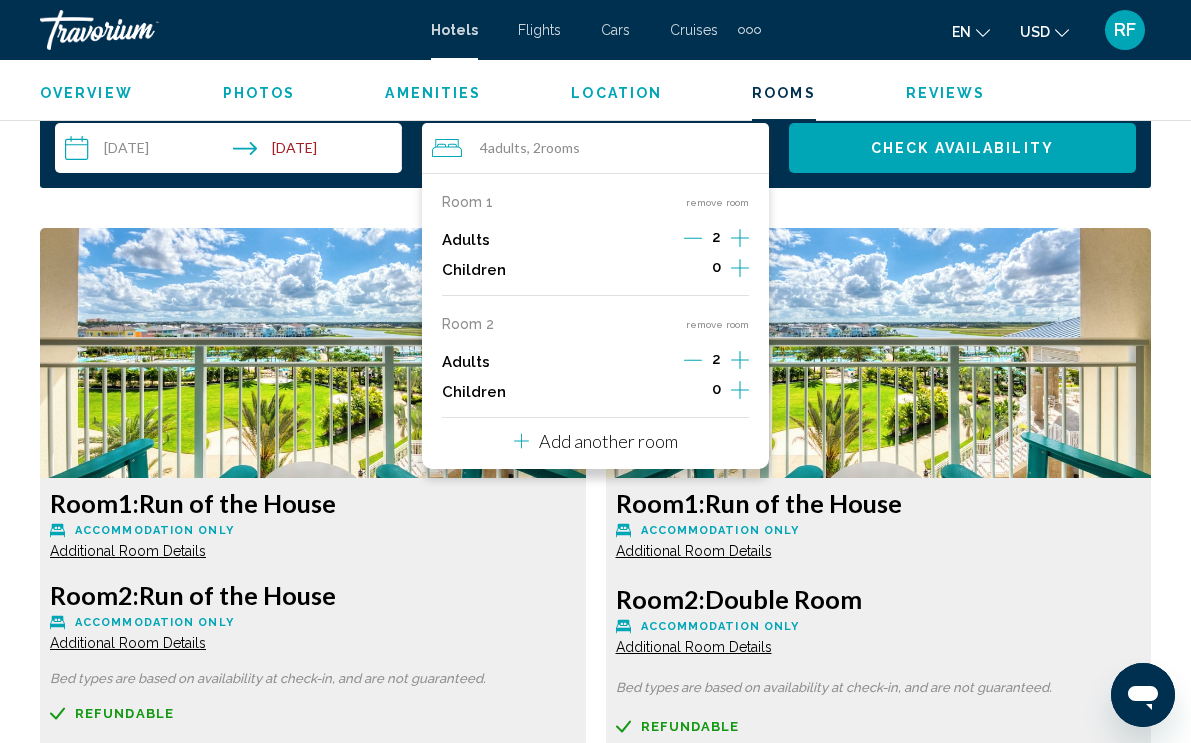 click 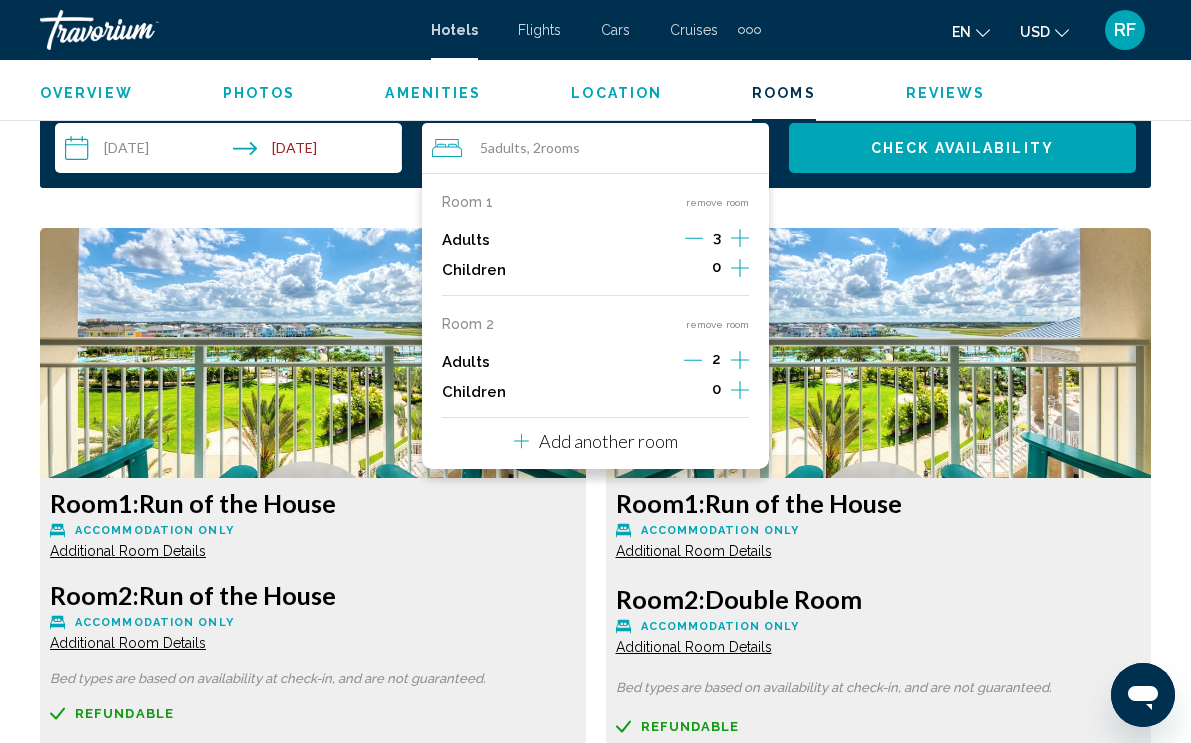 click 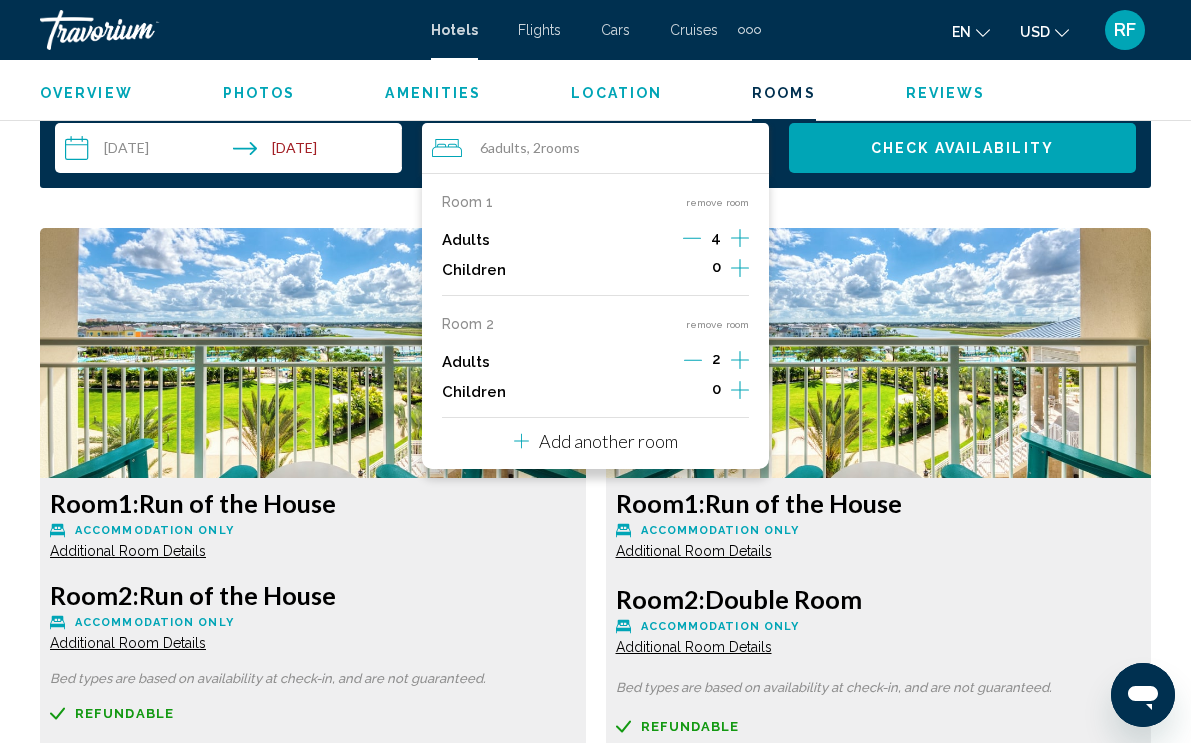 click 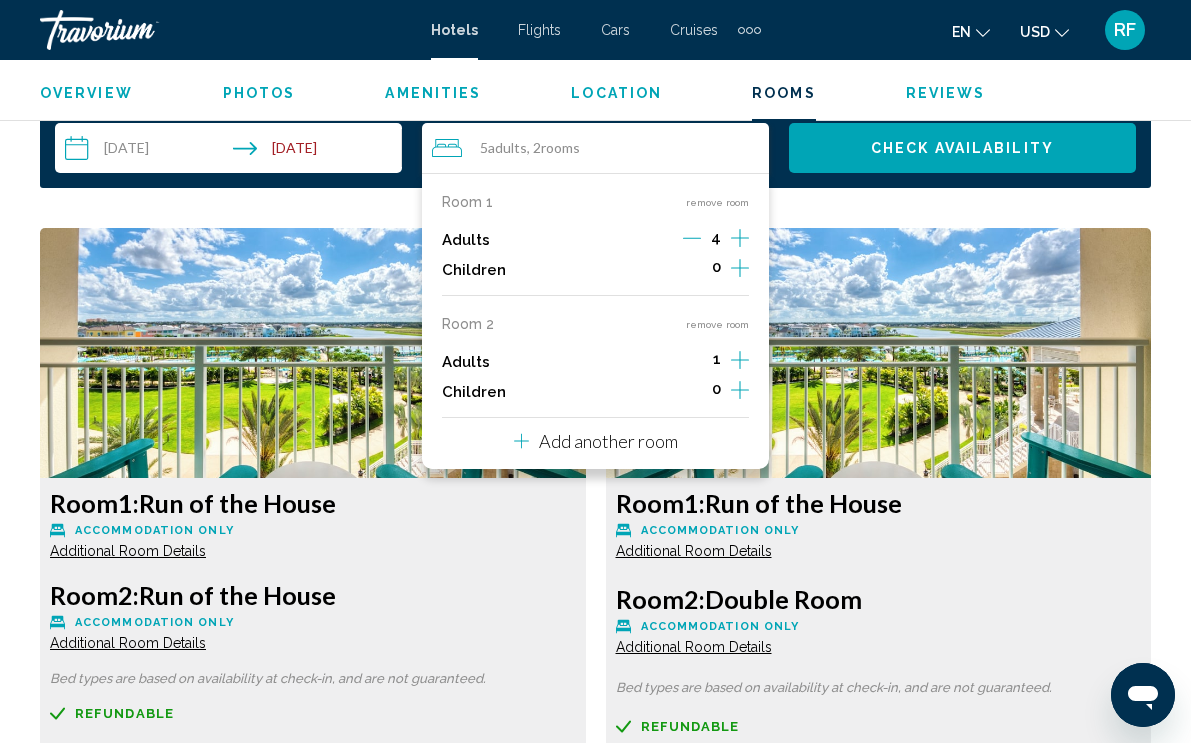 click on "remove room" at bounding box center (717, 324) 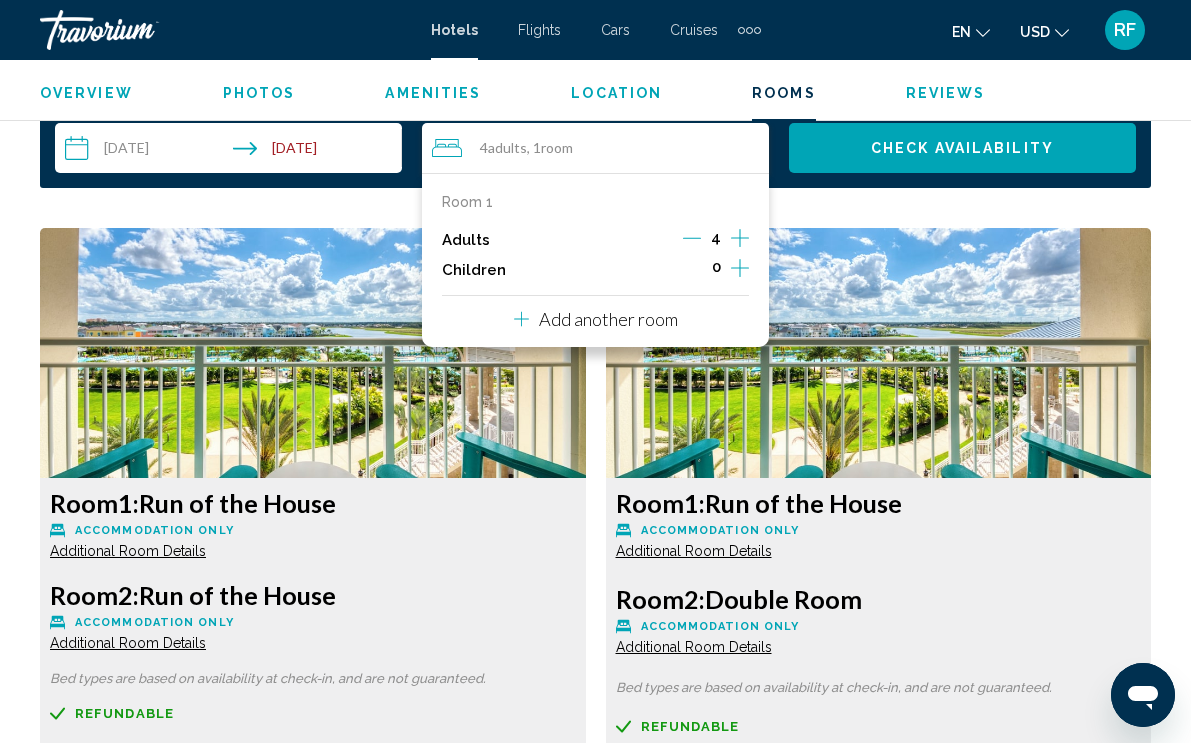 click on "Check Availability" at bounding box center (962, 148) 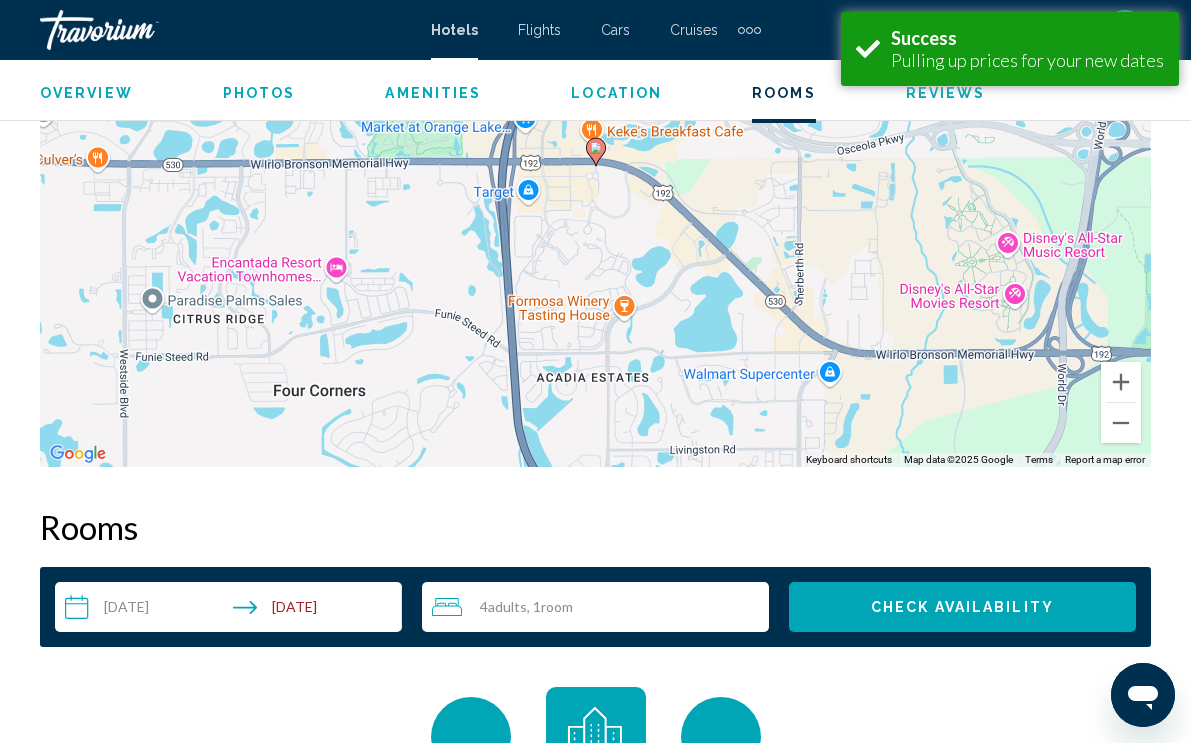 scroll, scrollTop: 2881, scrollLeft: 0, axis: vertical 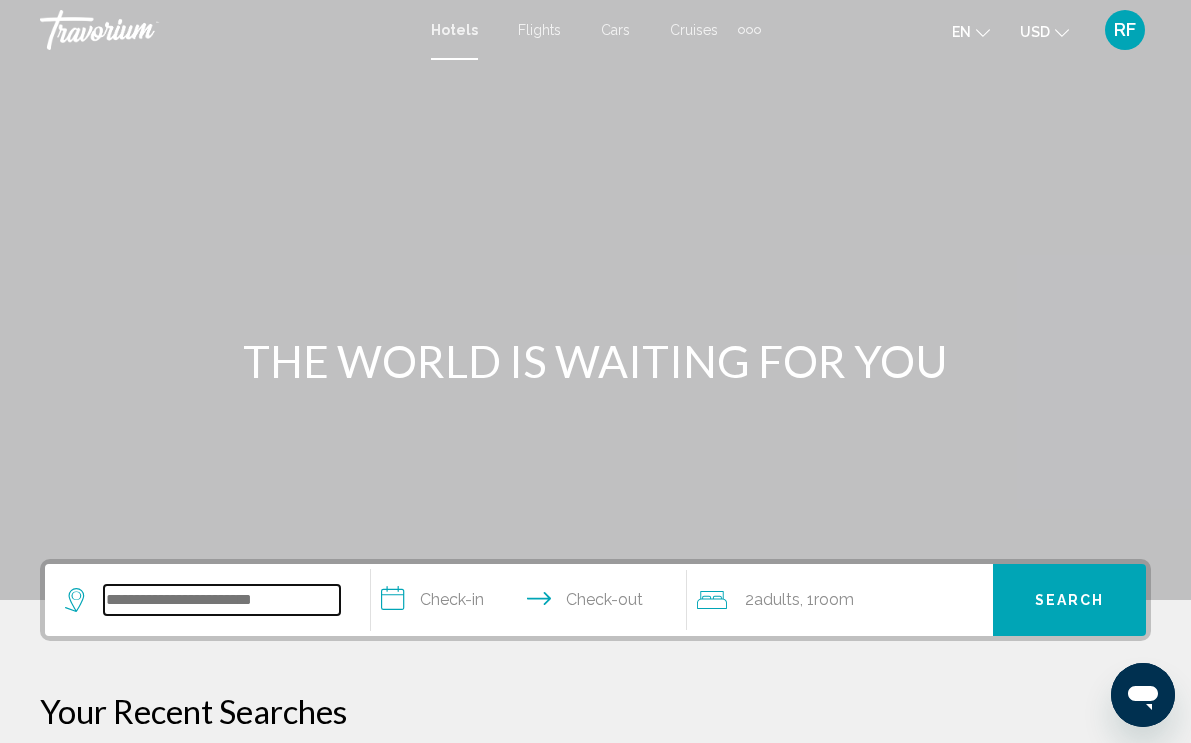 click at bounding box center [222, 600] 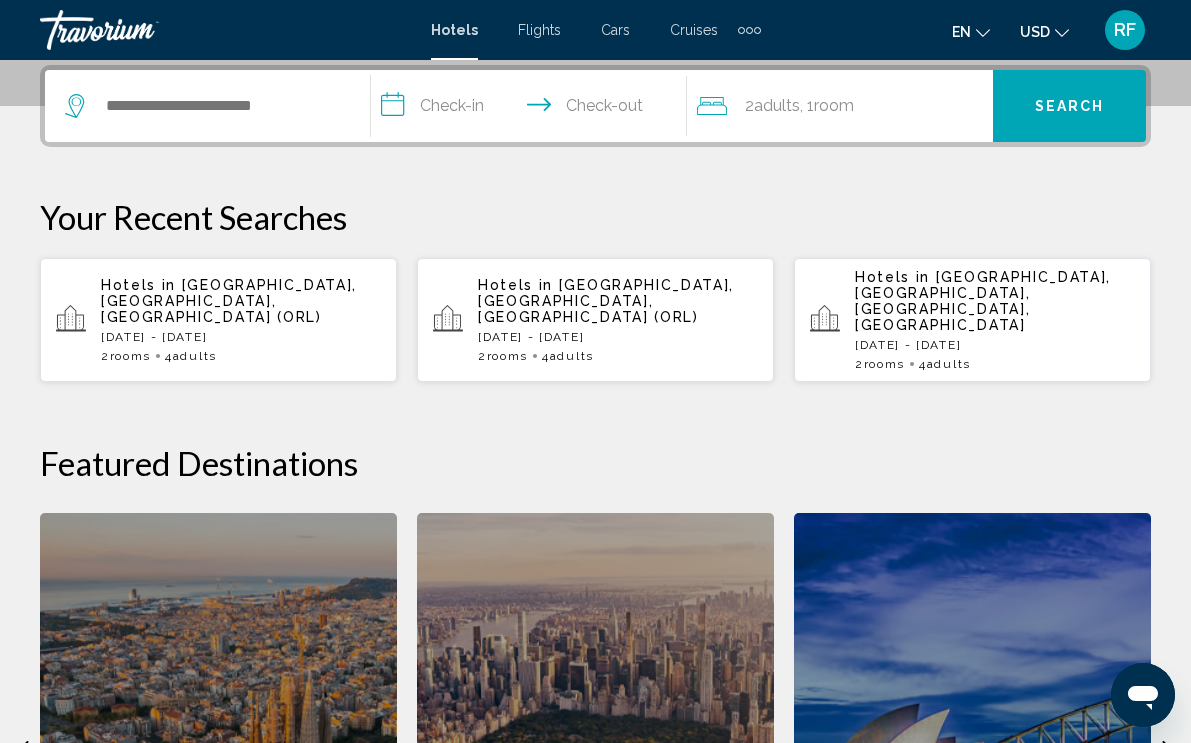 click on "Hotels in    Orlando, FL, United States (ORL)  Fri, 01 Aug - Sun, 03 Aug  2  Room rooms 4  Adult Adults" at bounding box center [241, 320] 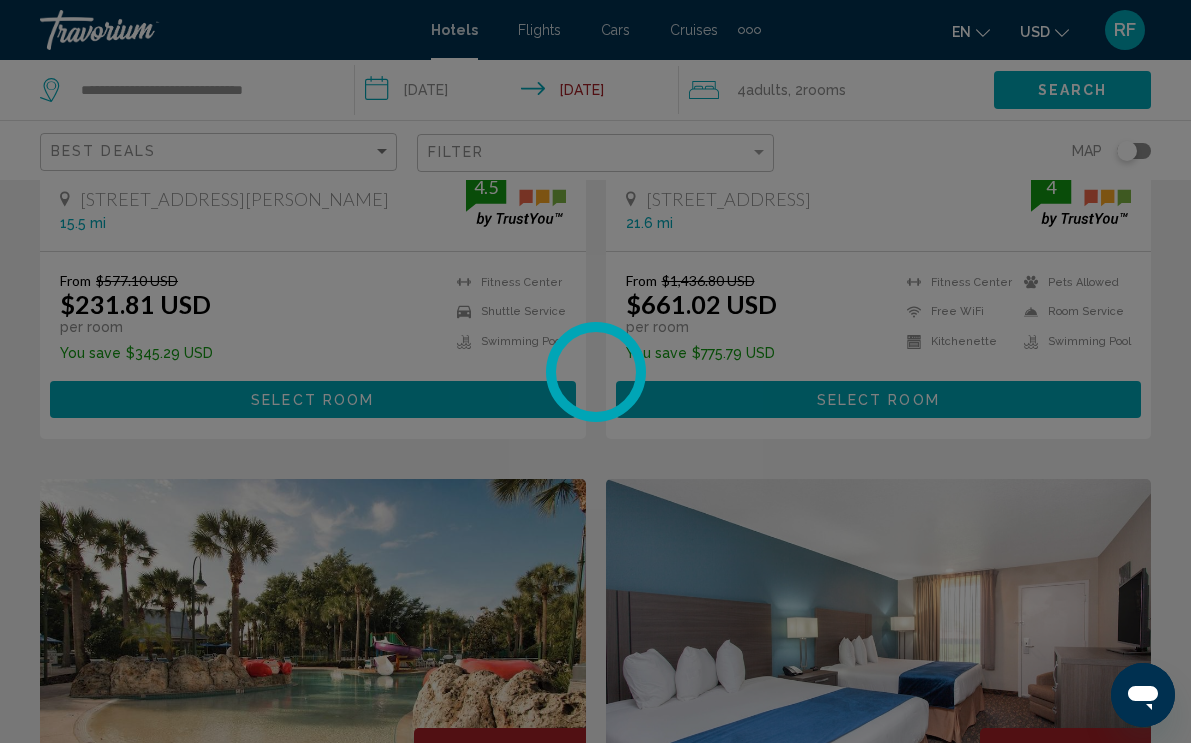 scroll, scrollTop: 0, scrollLeft: 0, axis: both 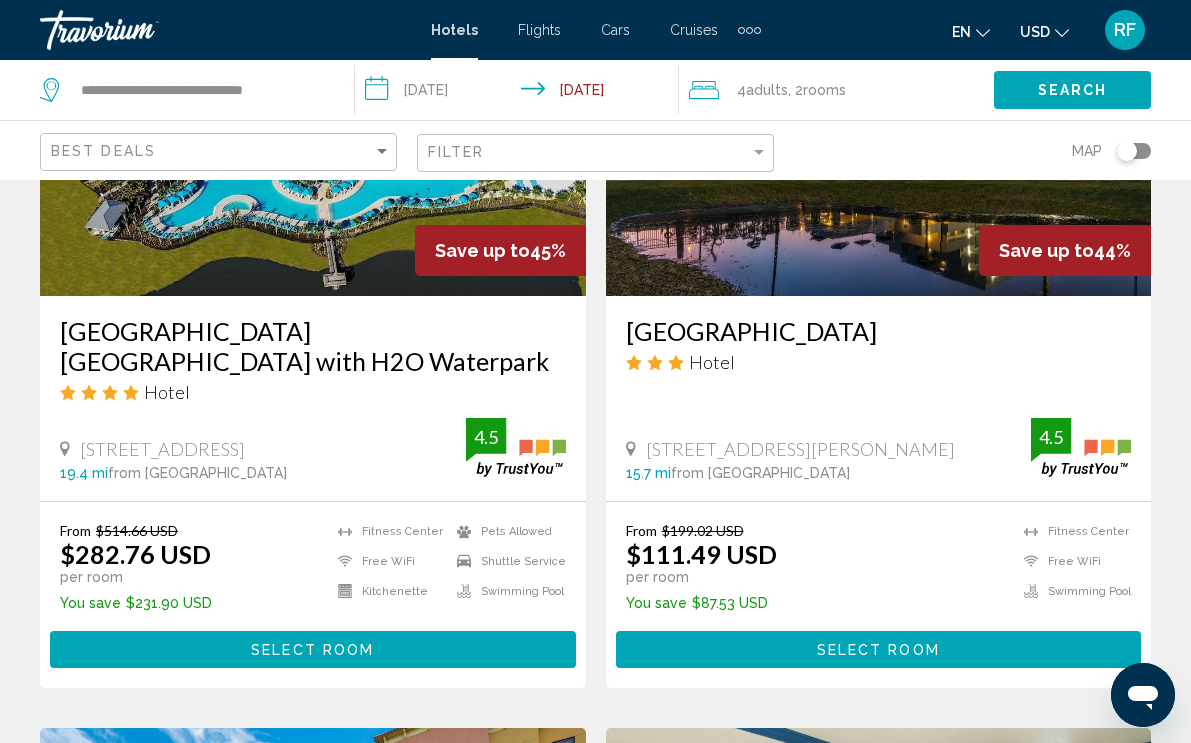 click on "Select Room" at bounding box center (313, 649) 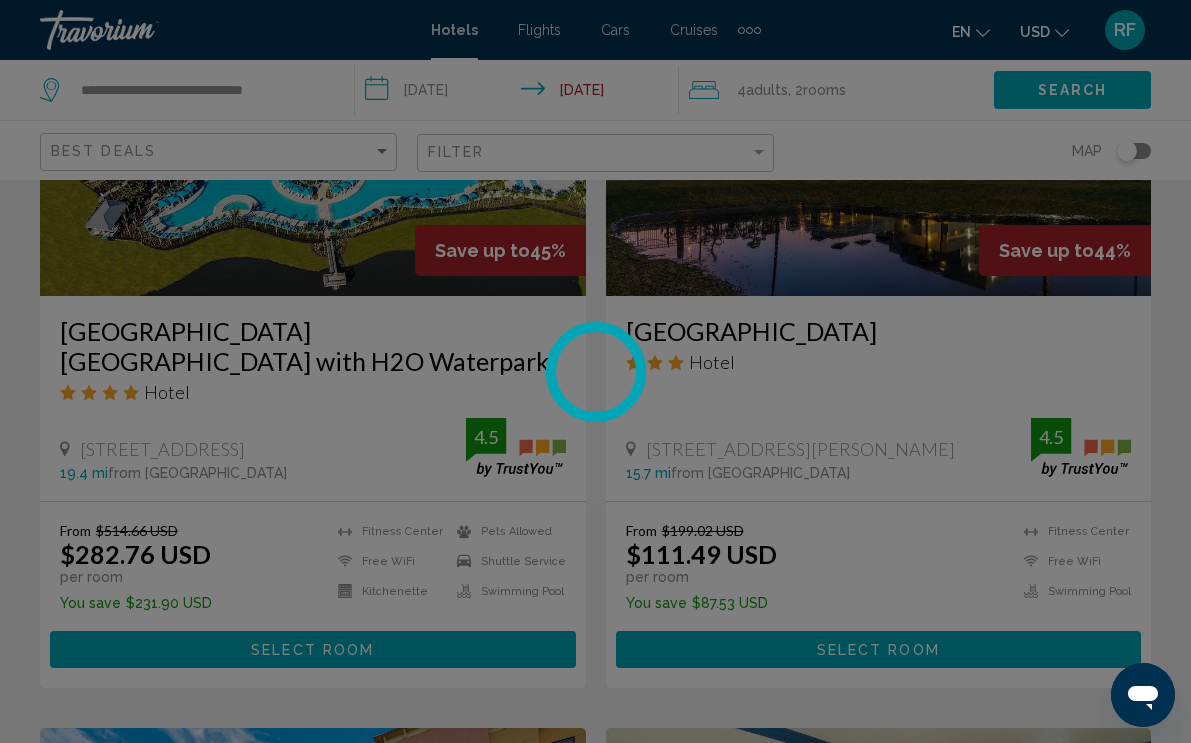scroll, scrollTop: 0, scrollLeft: 0, axis: both 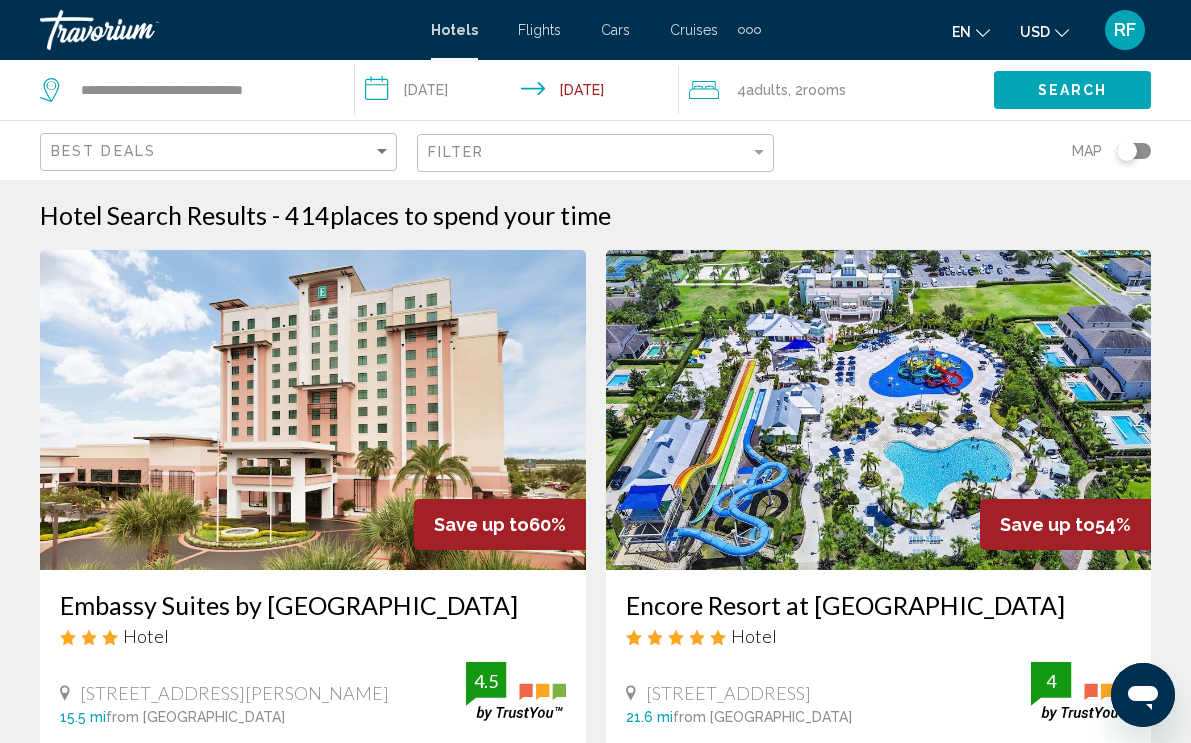 click on "4  Adult Adults , 2  Room rooms" 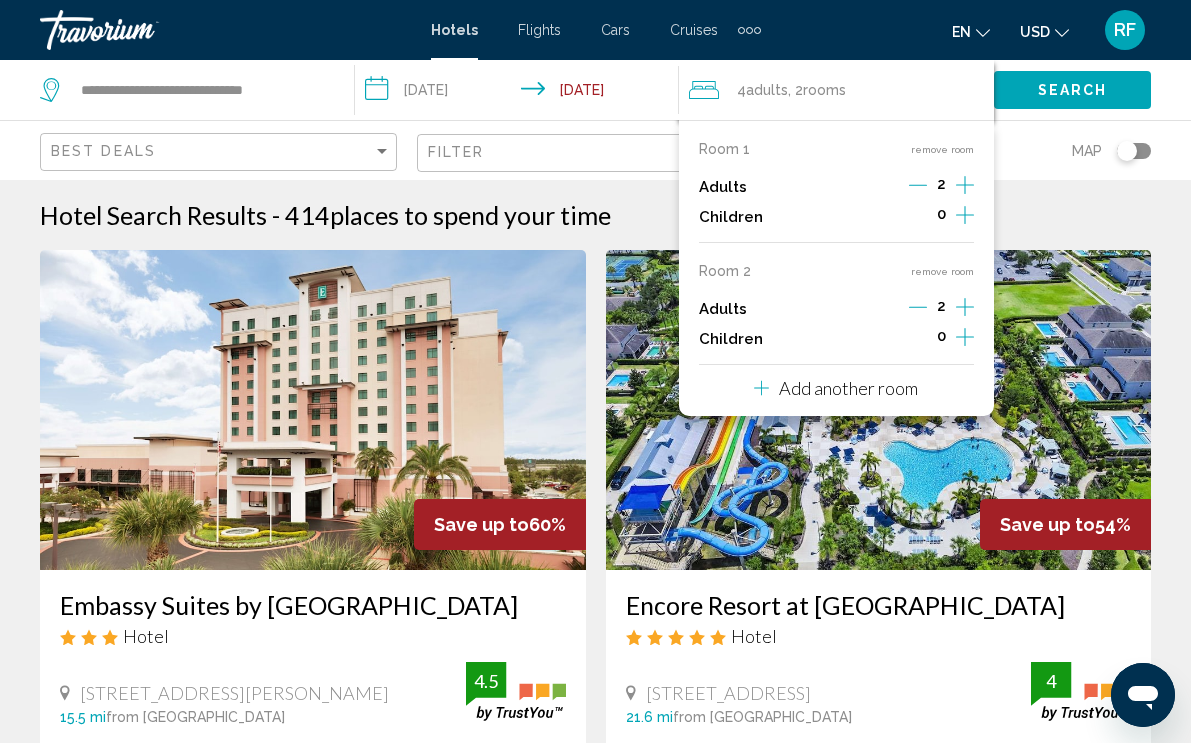 click on "remove room" at bounding box center [942, 271] 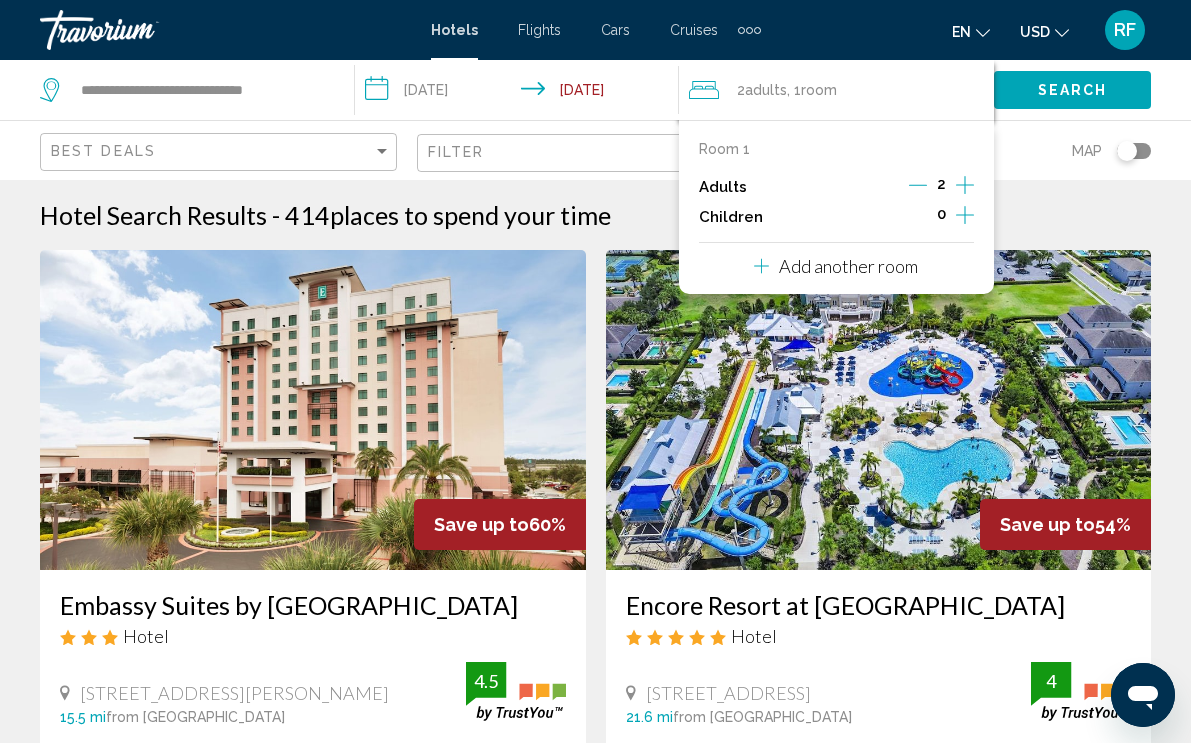 click 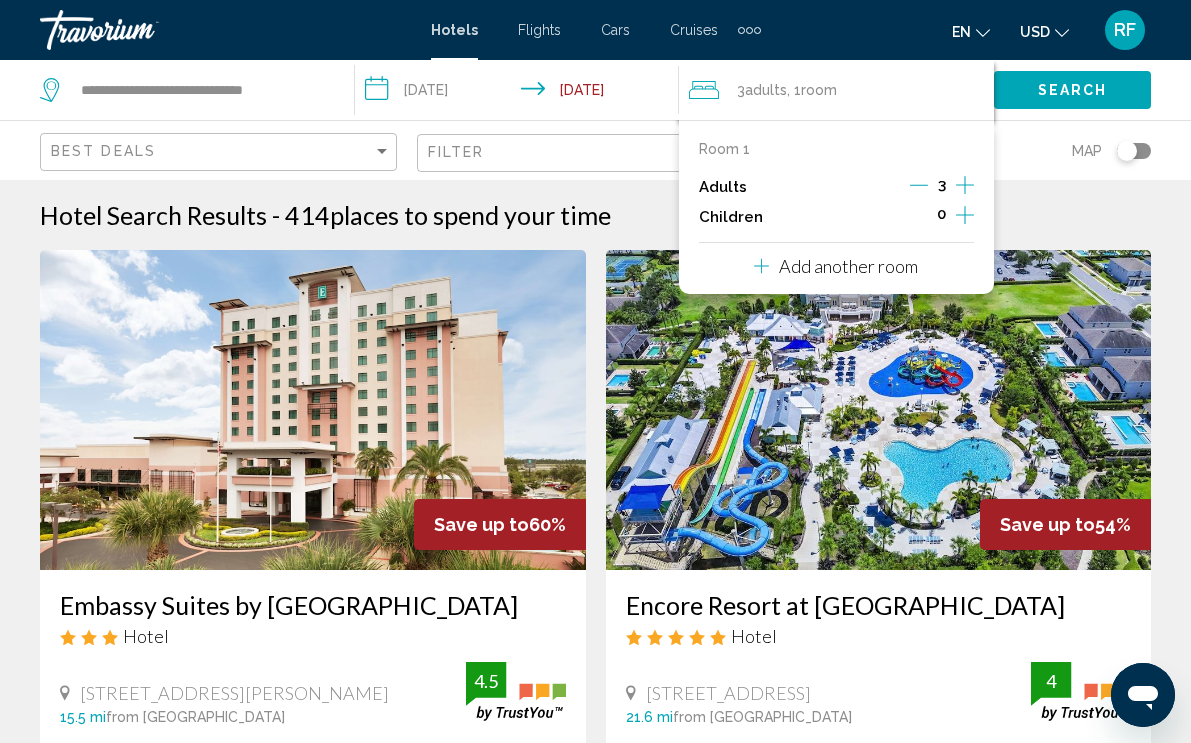 click 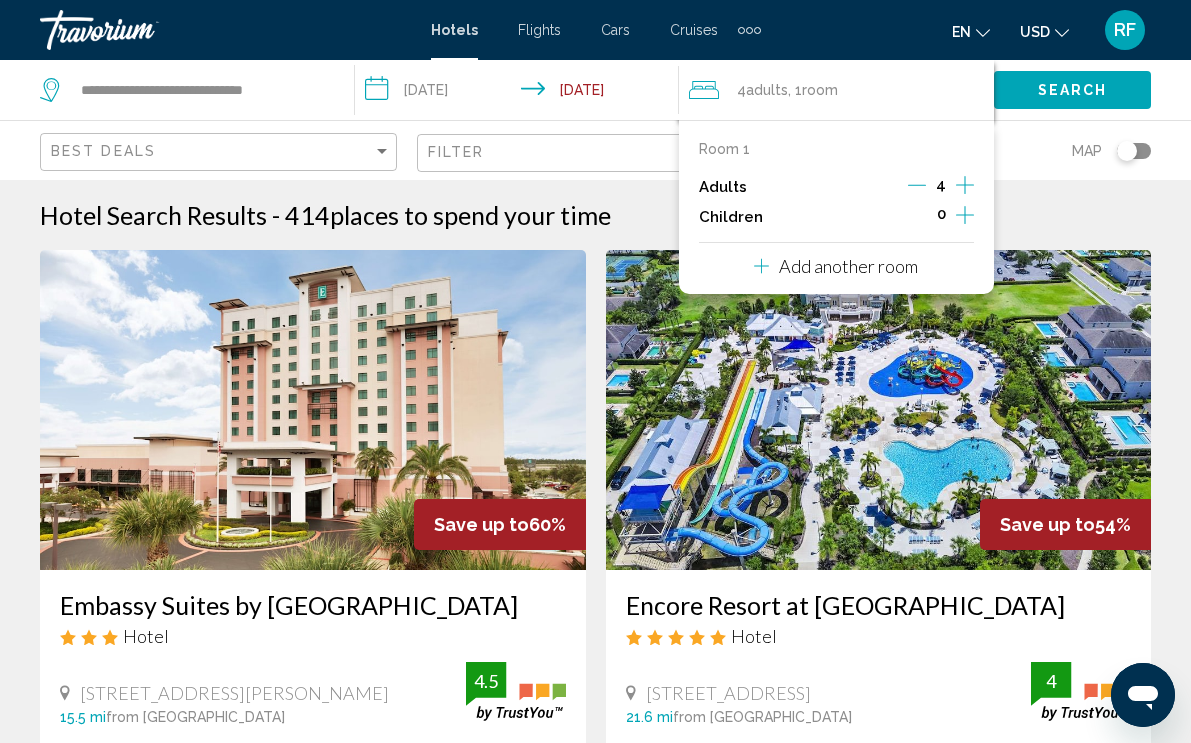 click on "**********" at bounding box center (595, 2438) 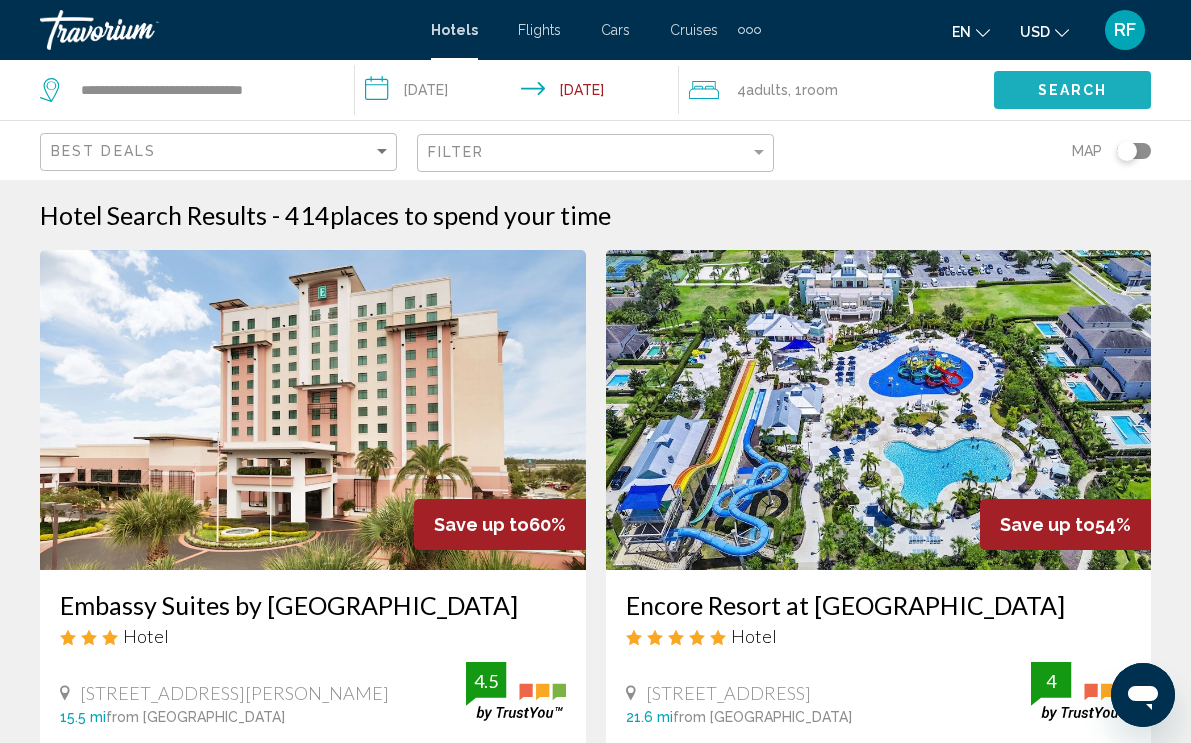 click on "Search" 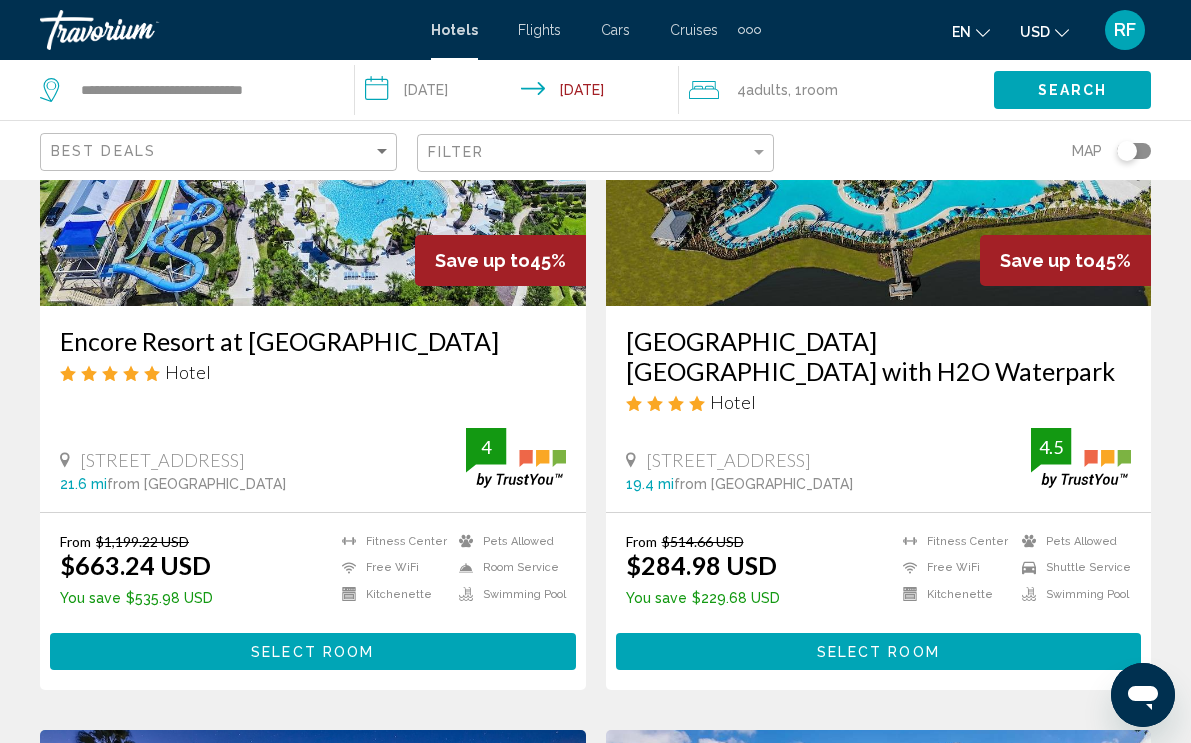 scroll, scrollTop: 2552, scrollLeft: 0, axis: vertical 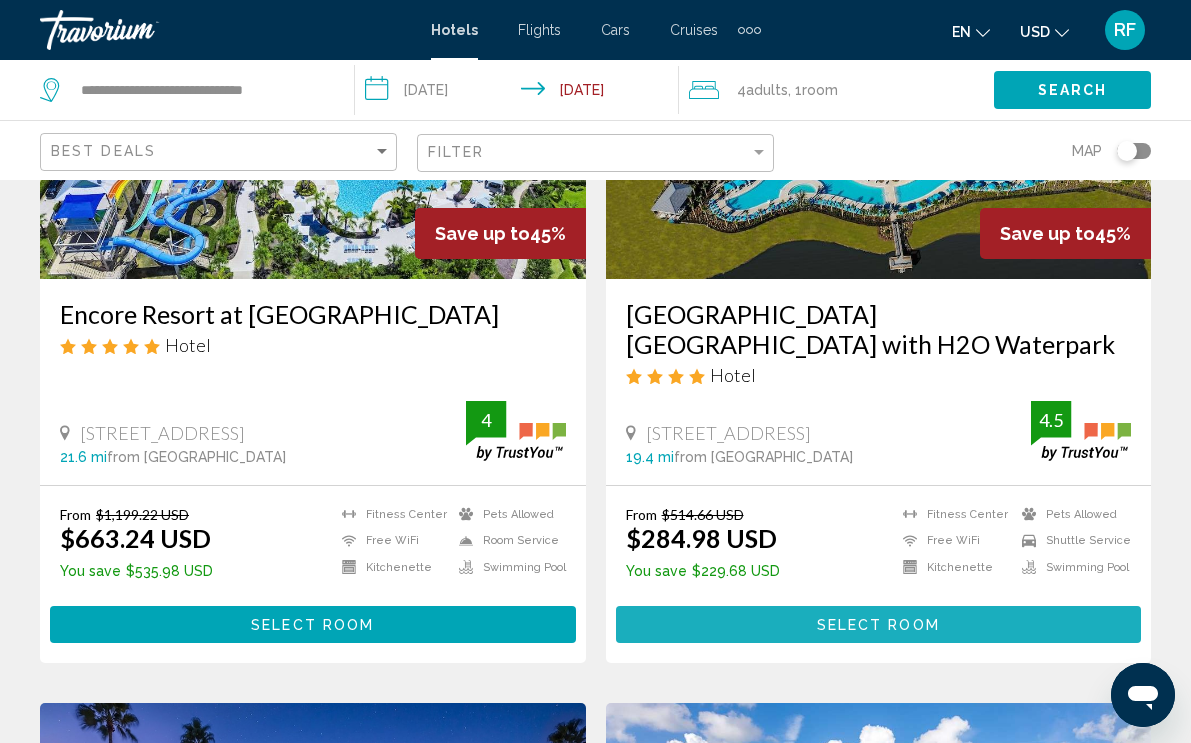 click on "Select Room" at bounding box center (879, 624) 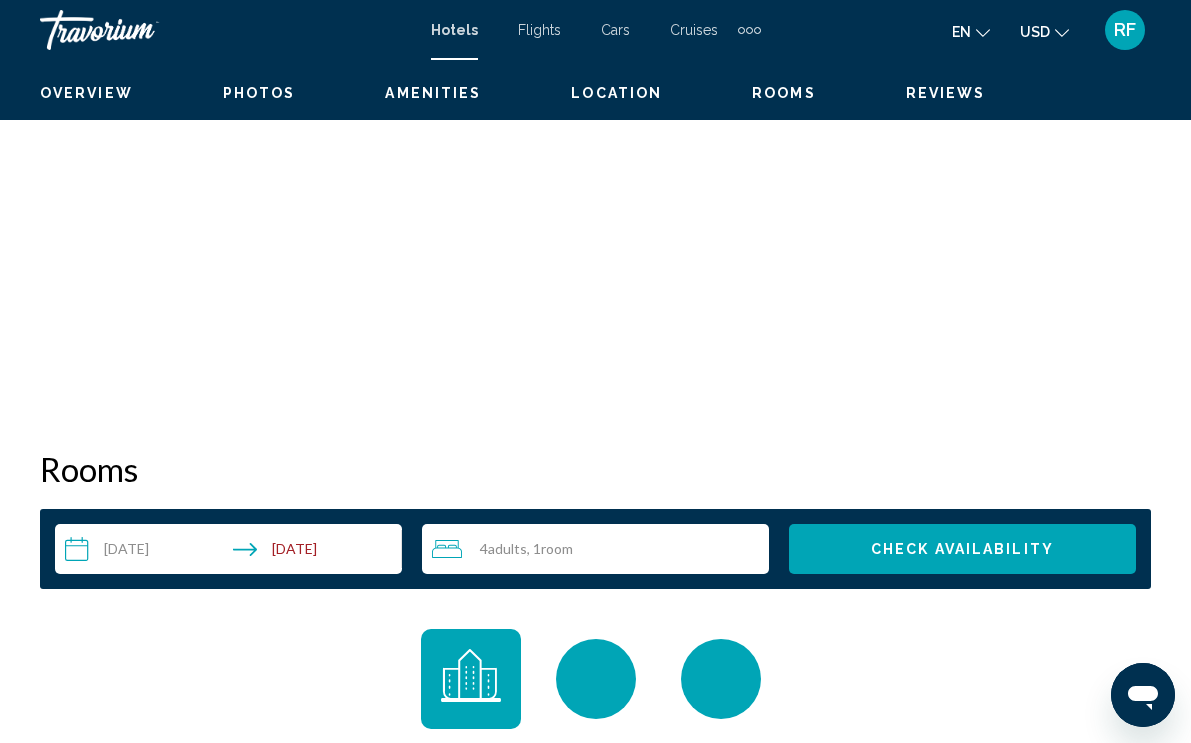 scroll, scrollTop: 0, scrollLeft: 0, axis: both 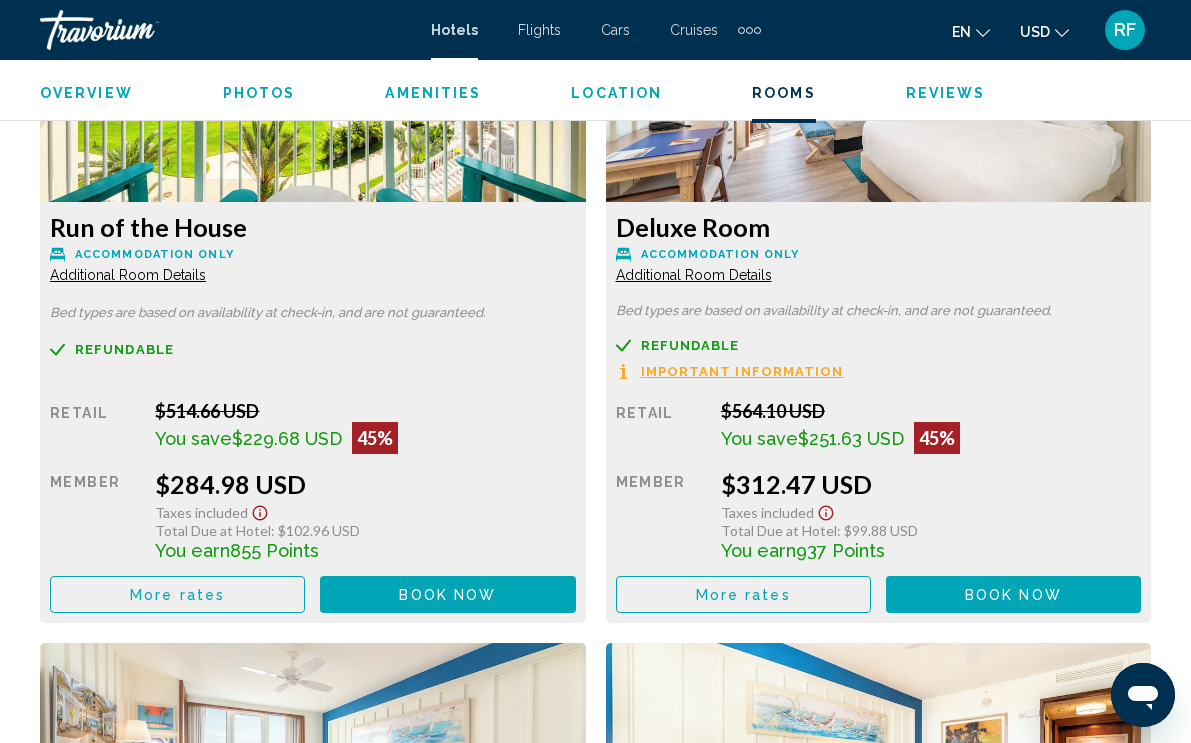 click on "Additional Room Details" at bounding box center (128, 275) 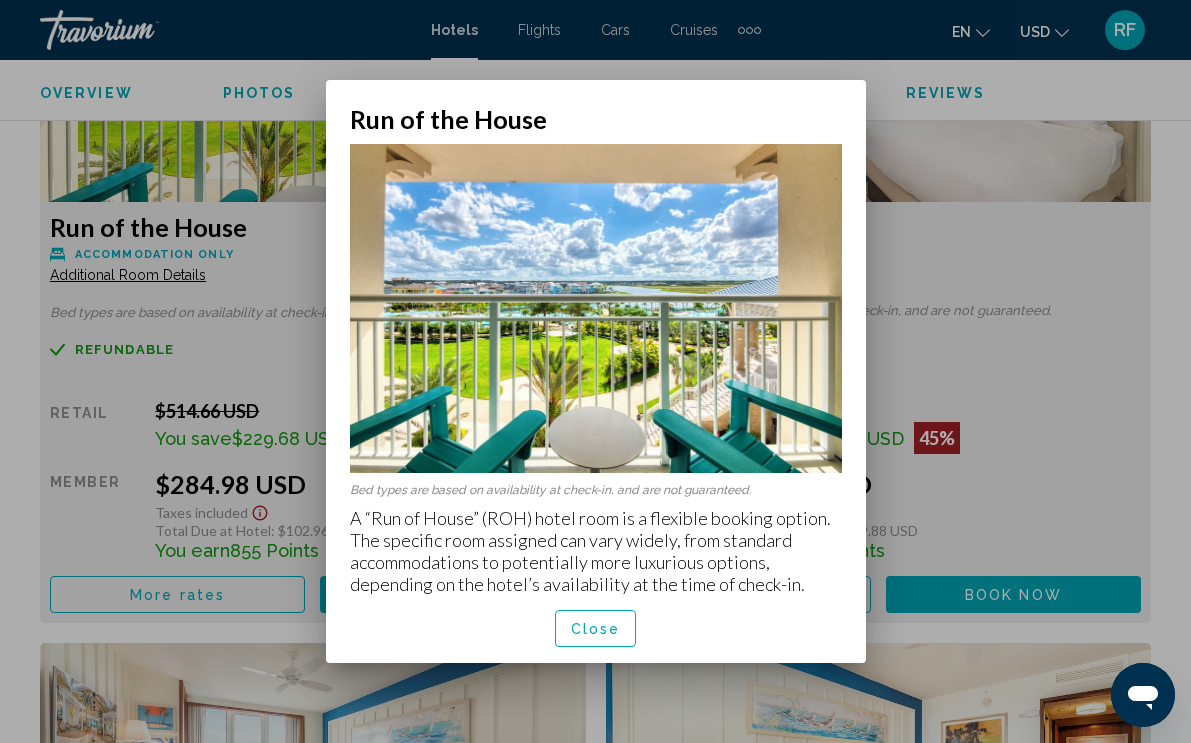scroll, scrollTop: 0, scrollLeft: 0, axis: both 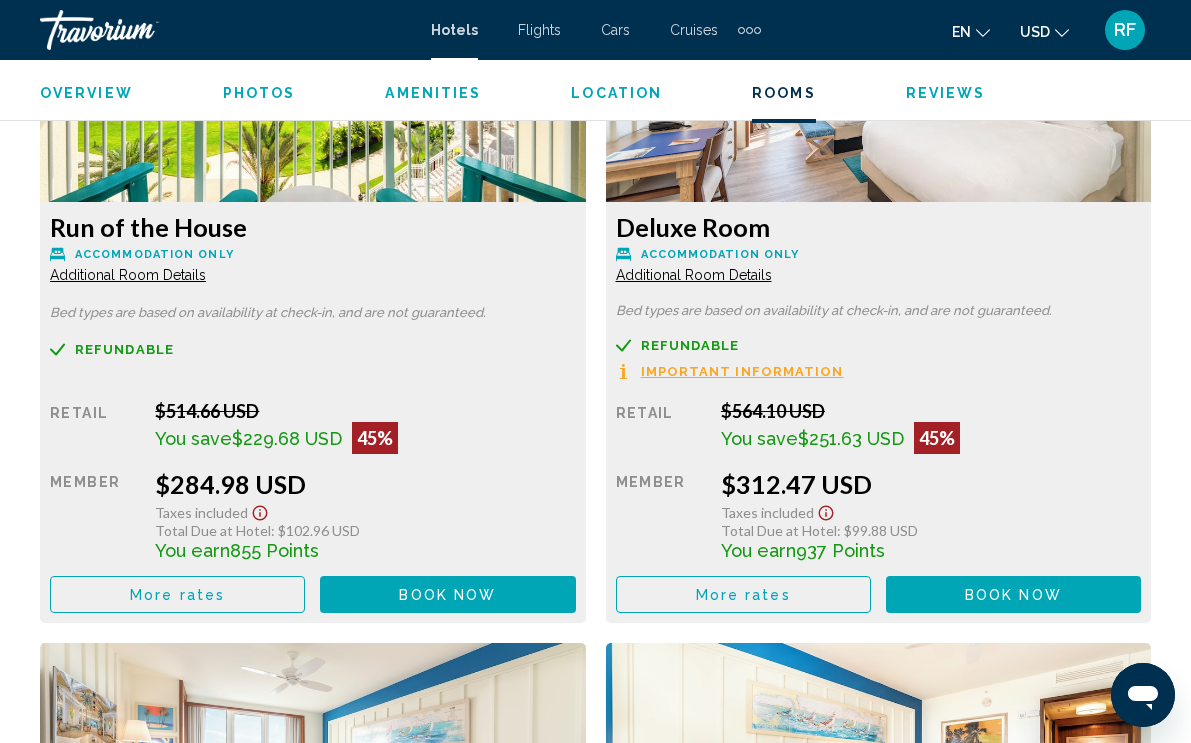 click on "Important Information" at bounding box center [742, 371] 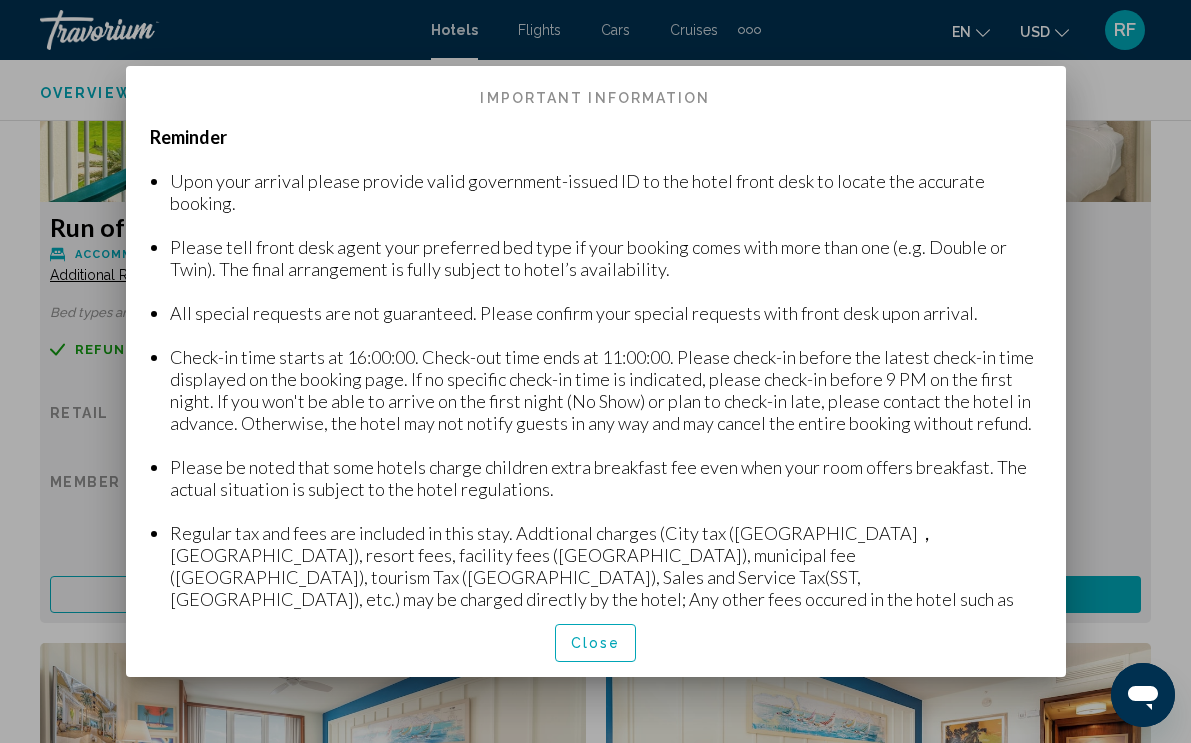 scroll, scrollTop: 0, scrollLeft: 0, axis: both 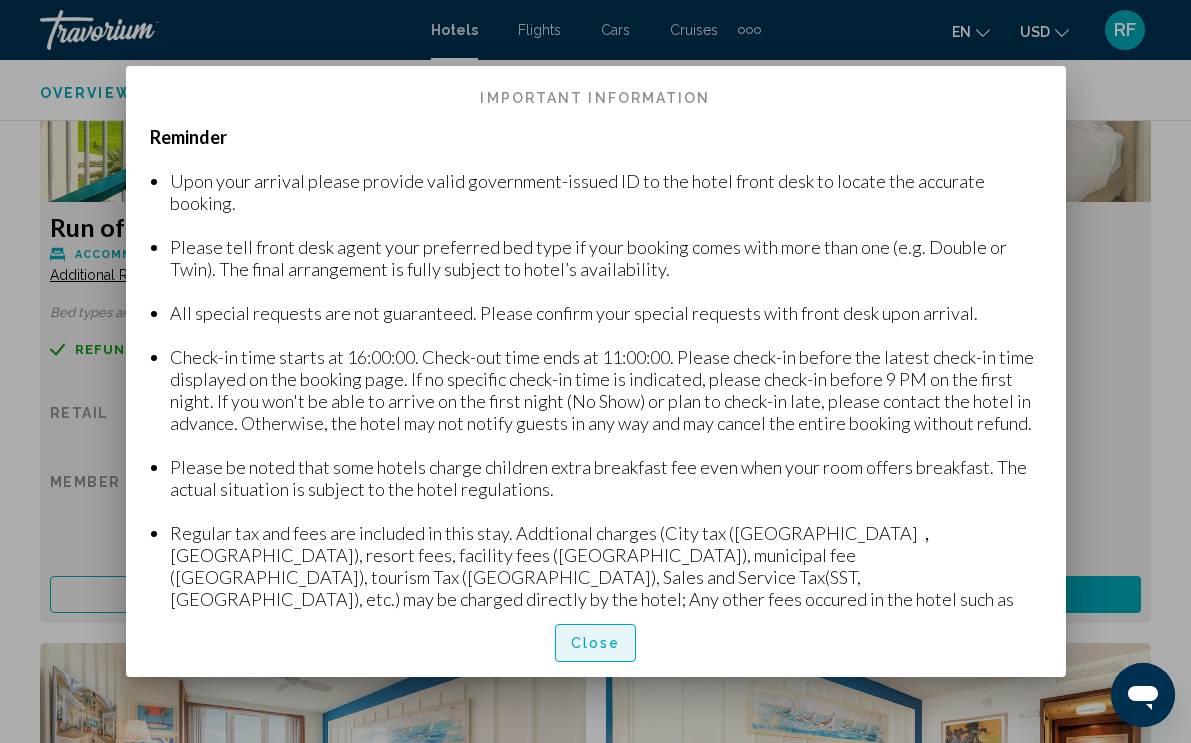 click on "Close" at bounding box center [596, 644] 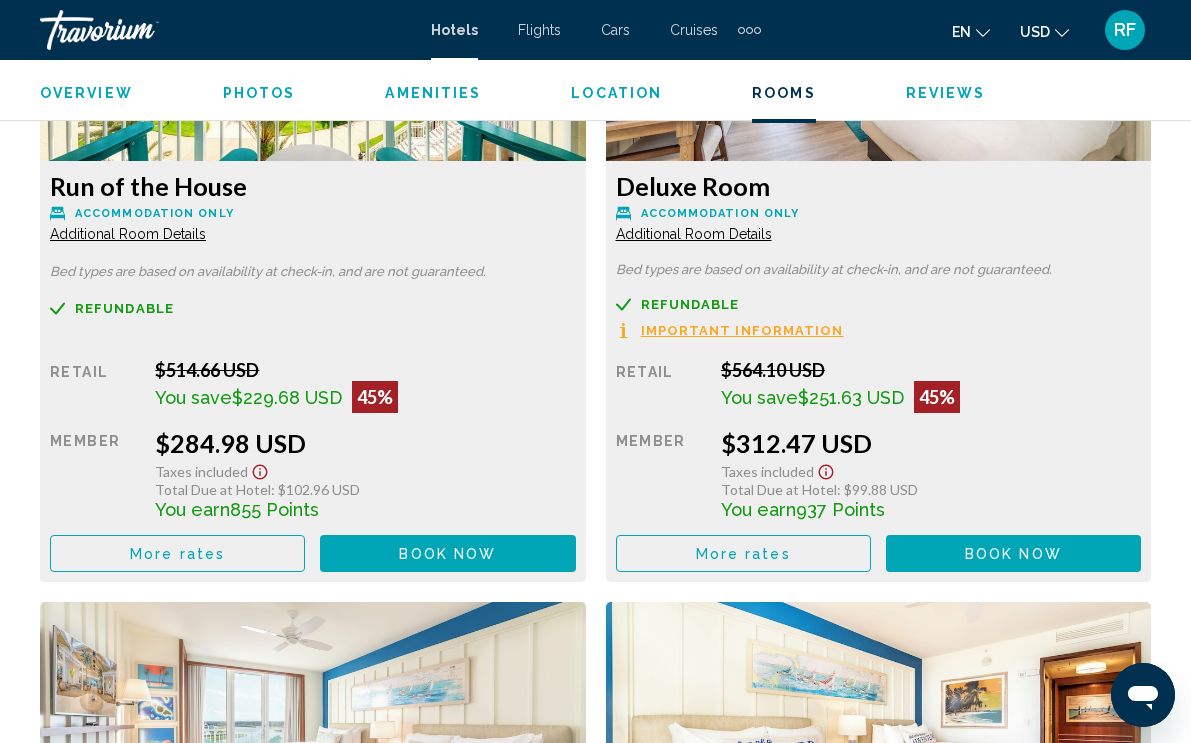 scroll, scrollTop: 3284, scrollLeft: 0, axis: vertical 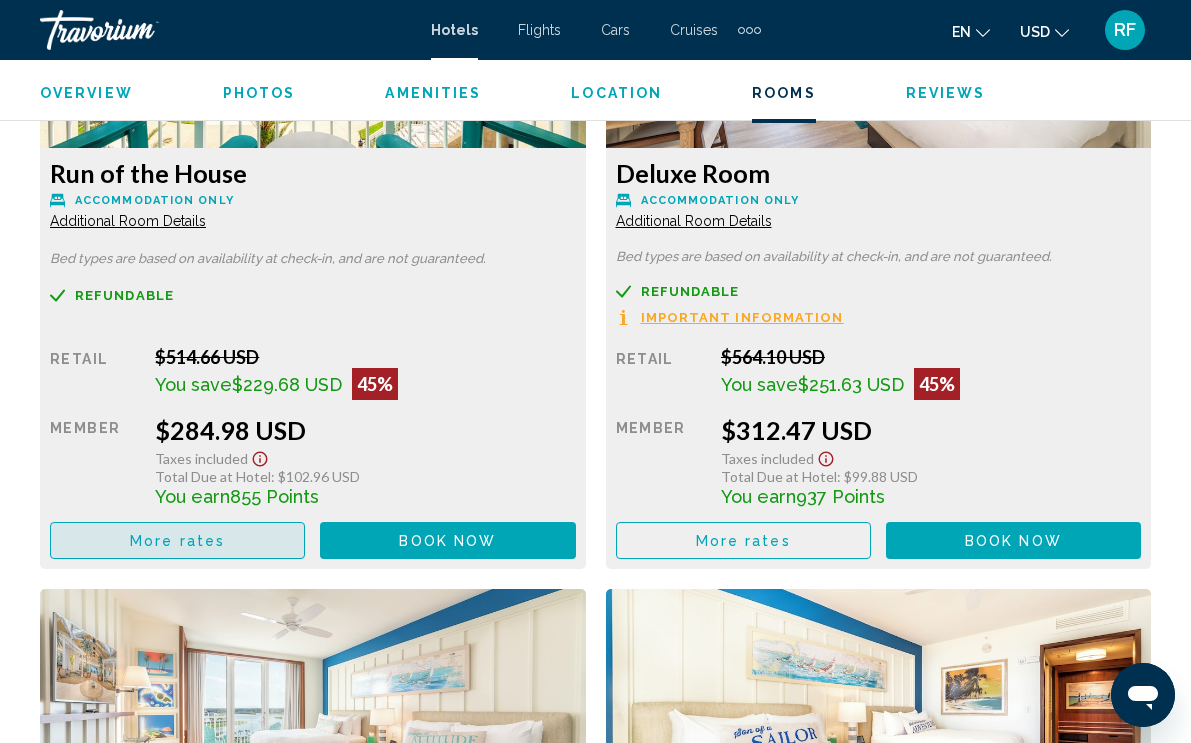 click on "More rates" at bounding box center (177, 540) 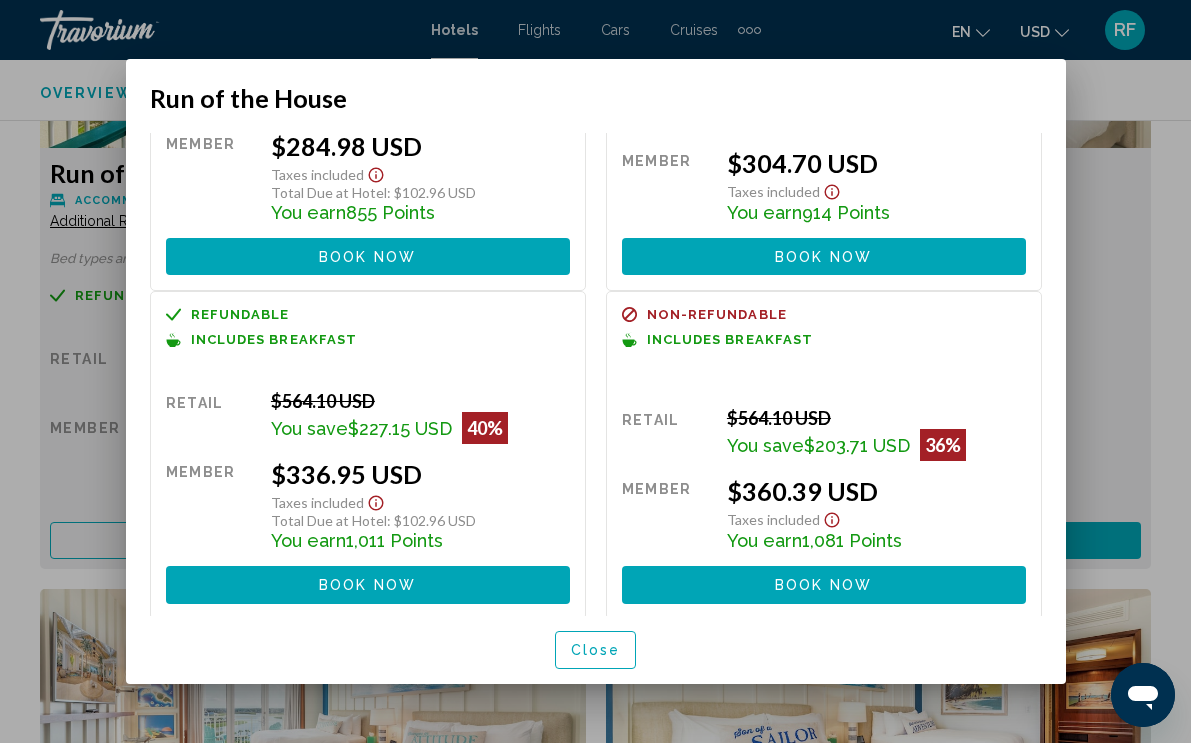 scroll, scrollTop: 200, scrollLeft: 0, axis: vertical 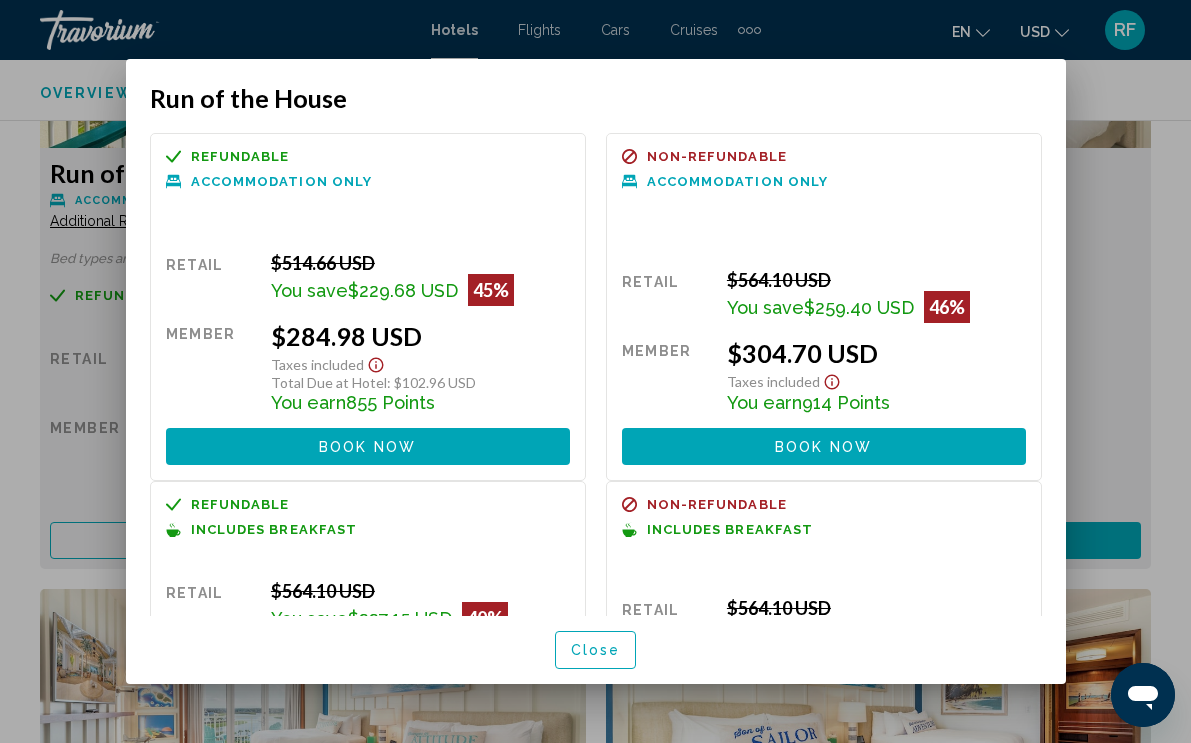 click 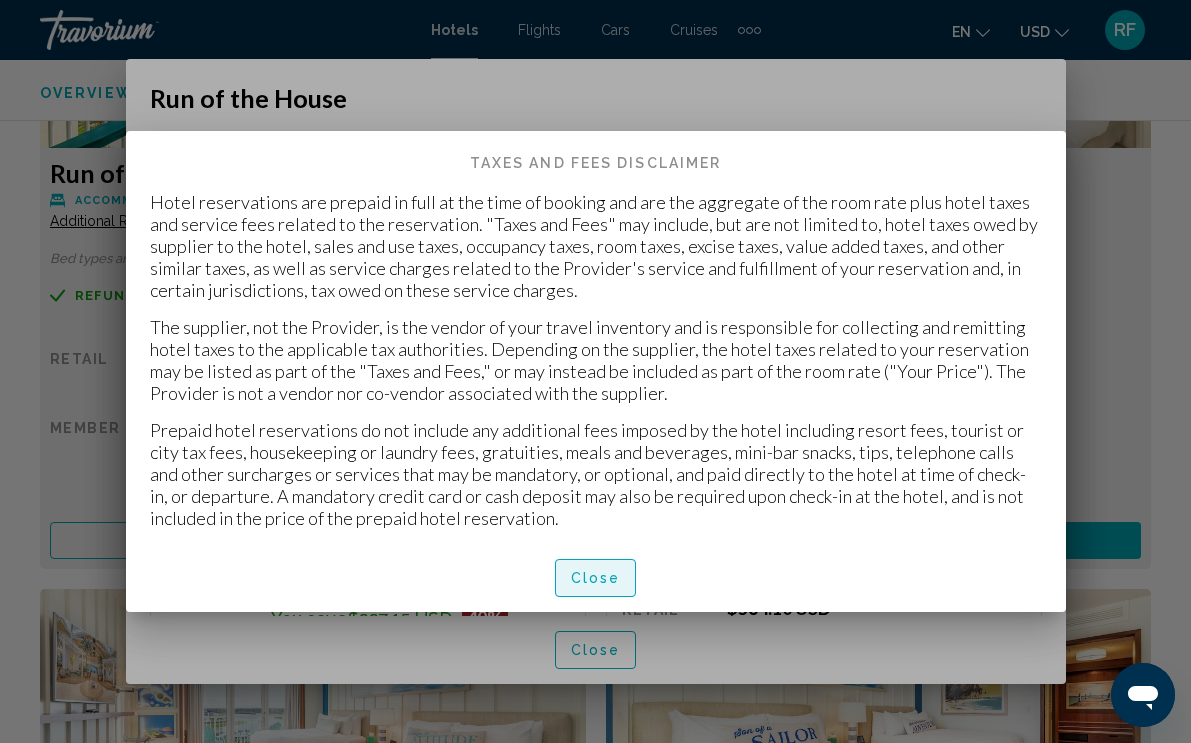 click on "Close" at bounding box center (596, 577) 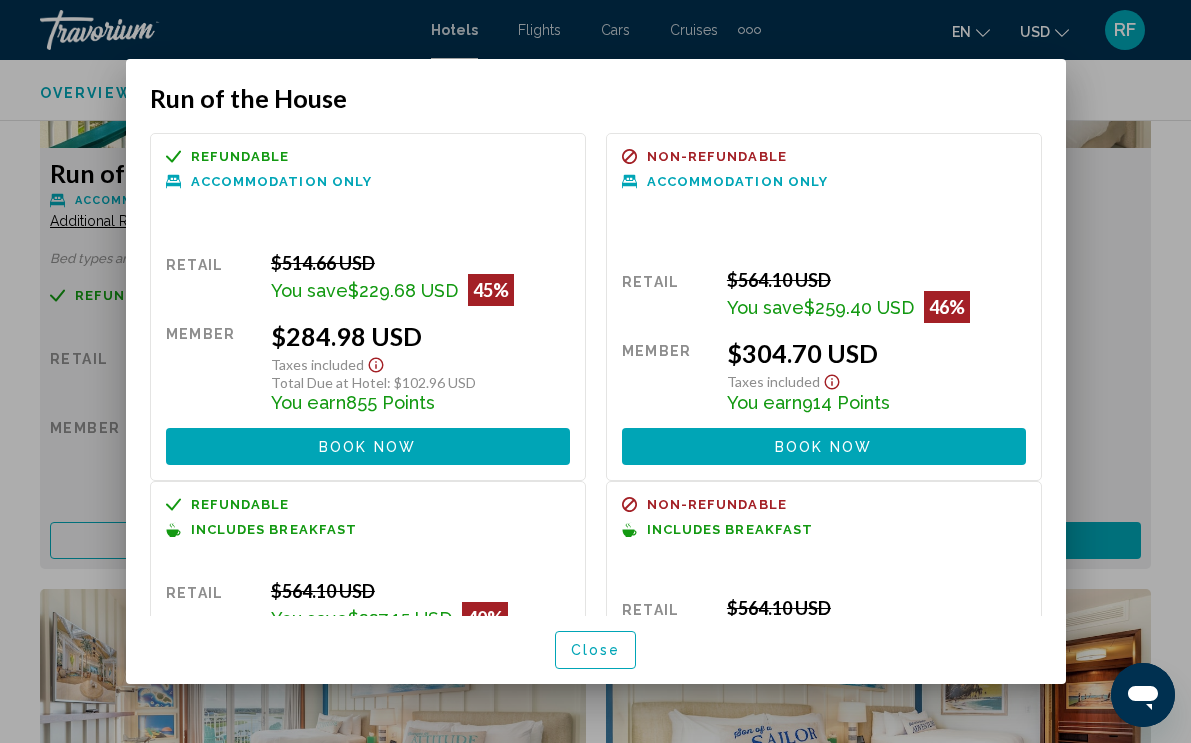 click at bounding box center [595, 371] 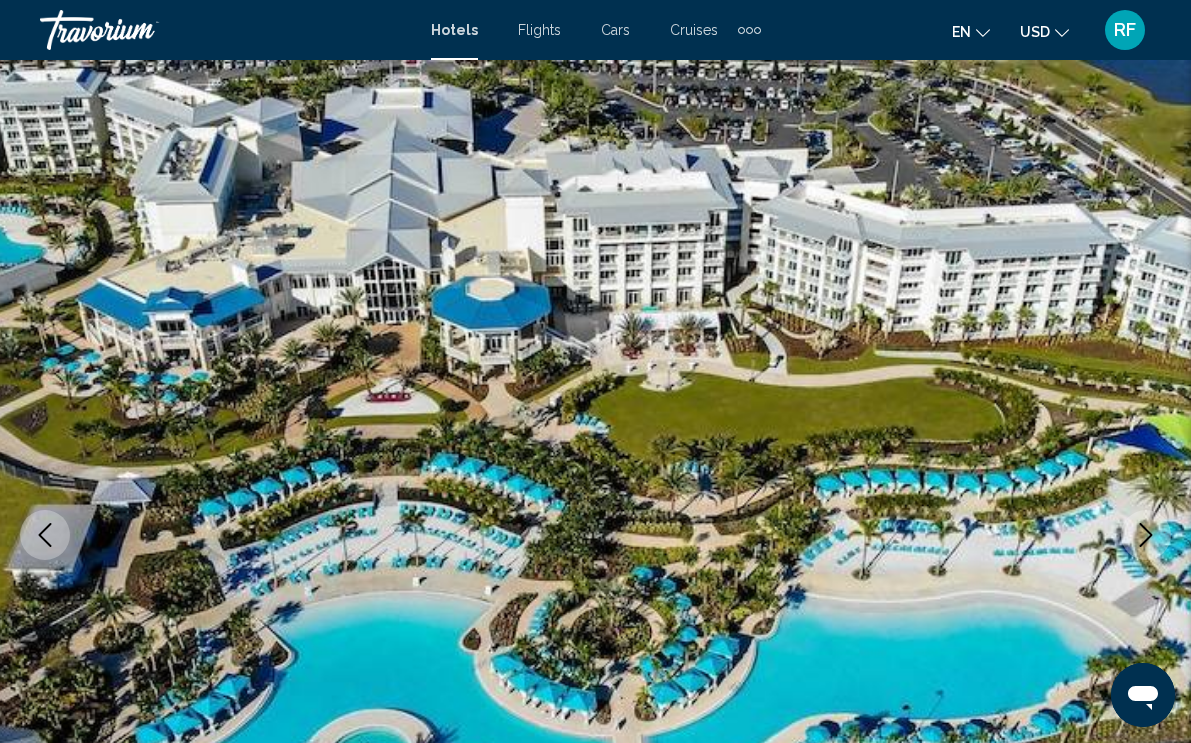 scroll, scrollTop: 3284, scrollLeft: 0, axis: vertical 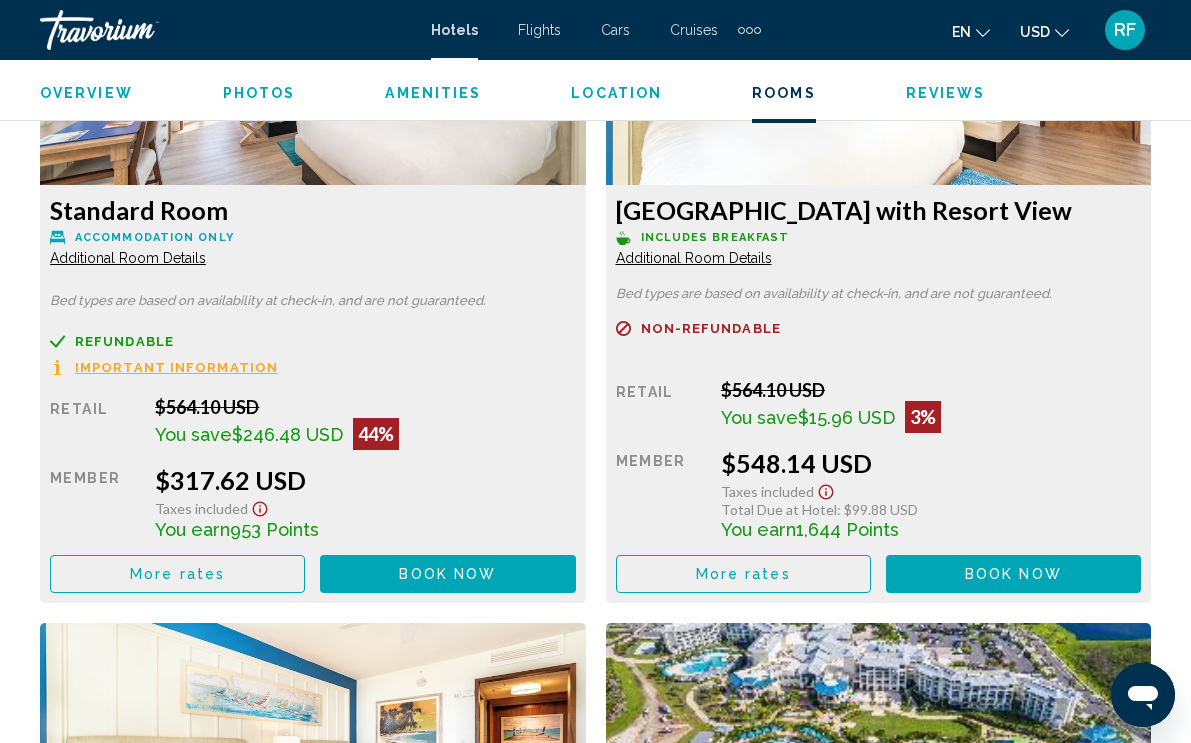 click on "Additional Room Details" at bounding box center (128, -433) 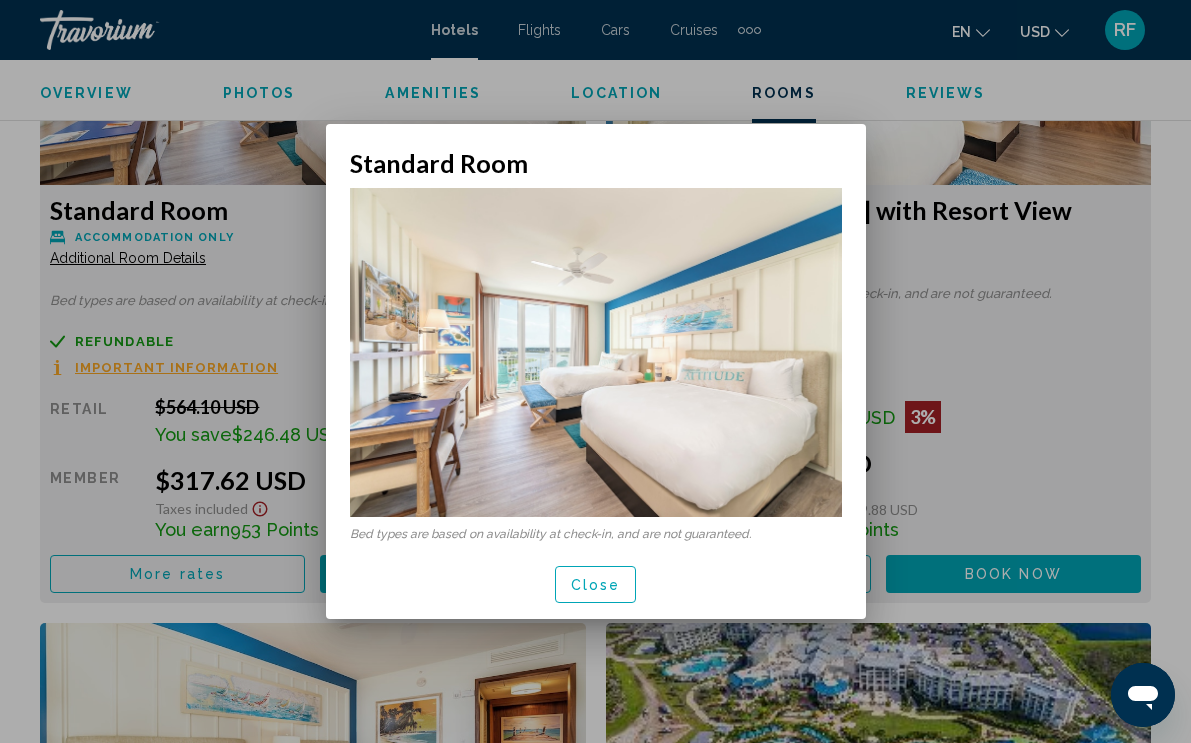 scroll, scrollTop: 0, scrollLeft: 0, axis: both 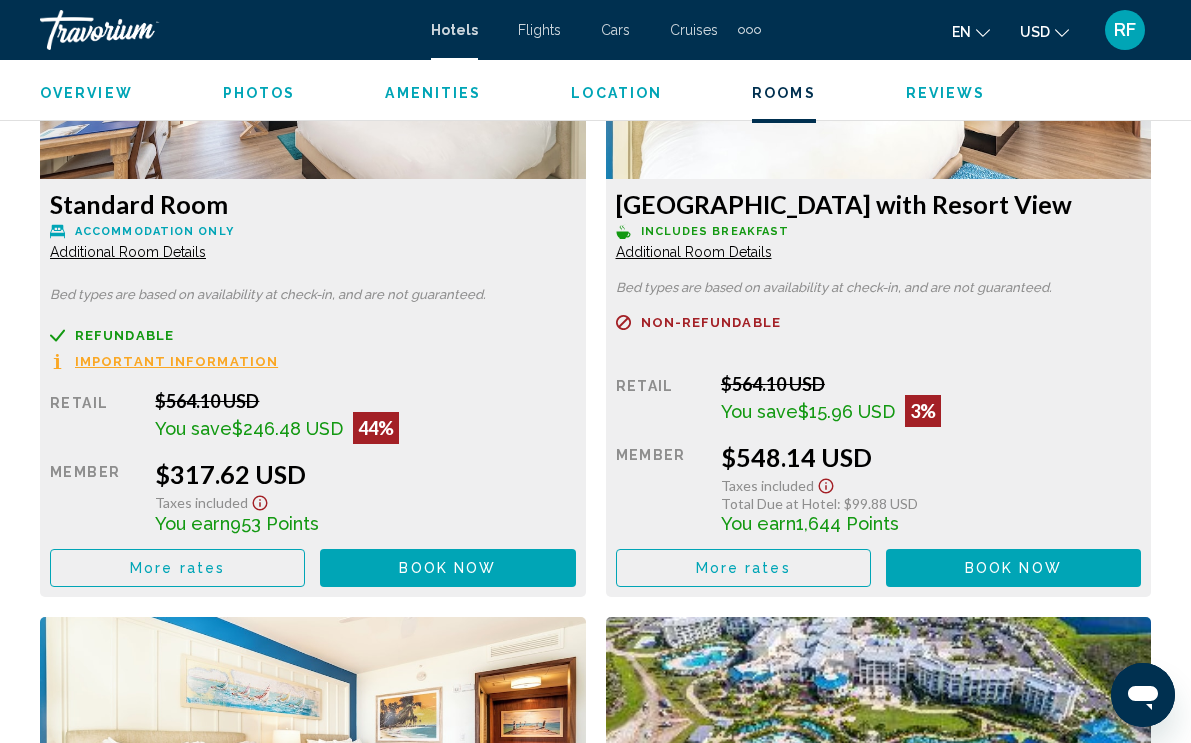 click on "Important Information" at bounding box center [742, -343] 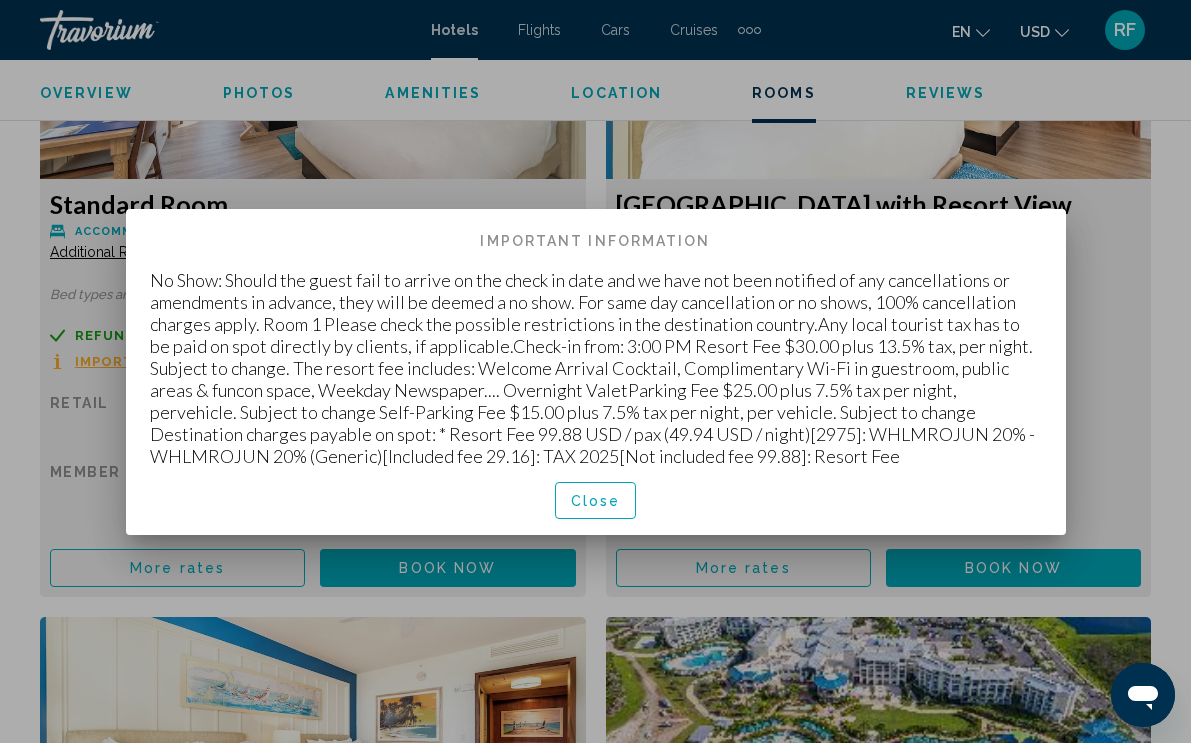 scroll, scrollTop: 0, scrollLeft: 0, axis: both 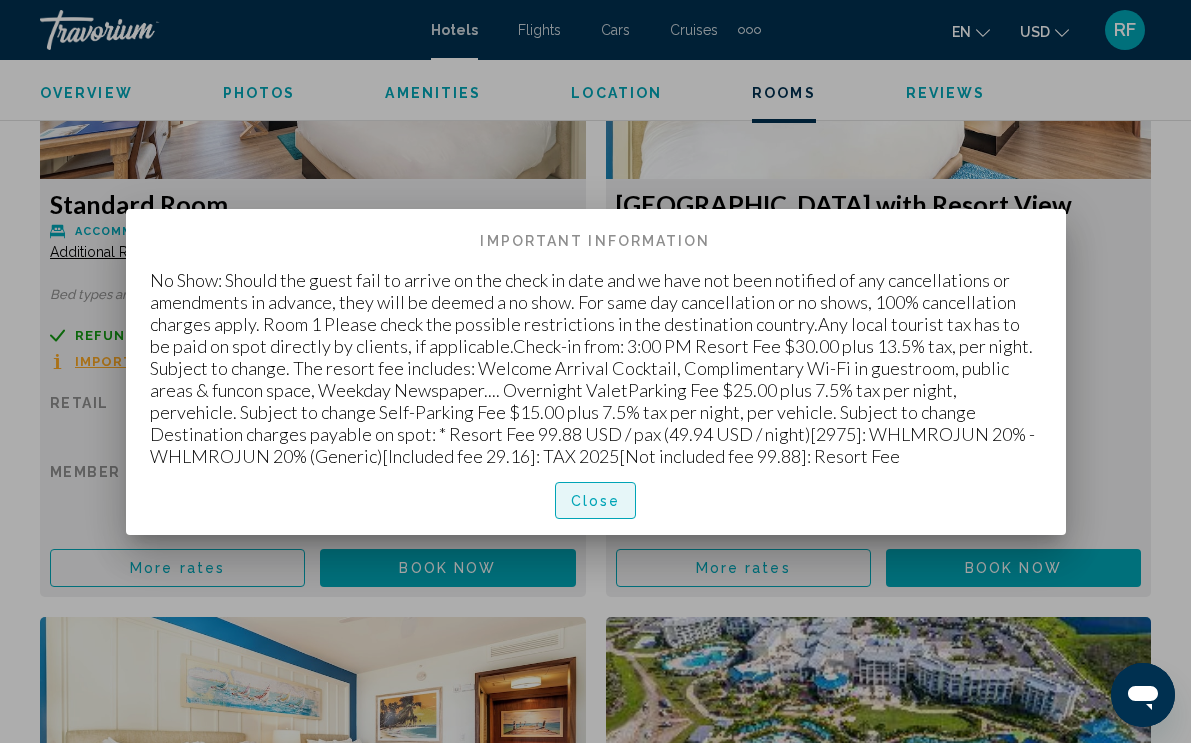 click on "Close" at bounding box center [596, 501] 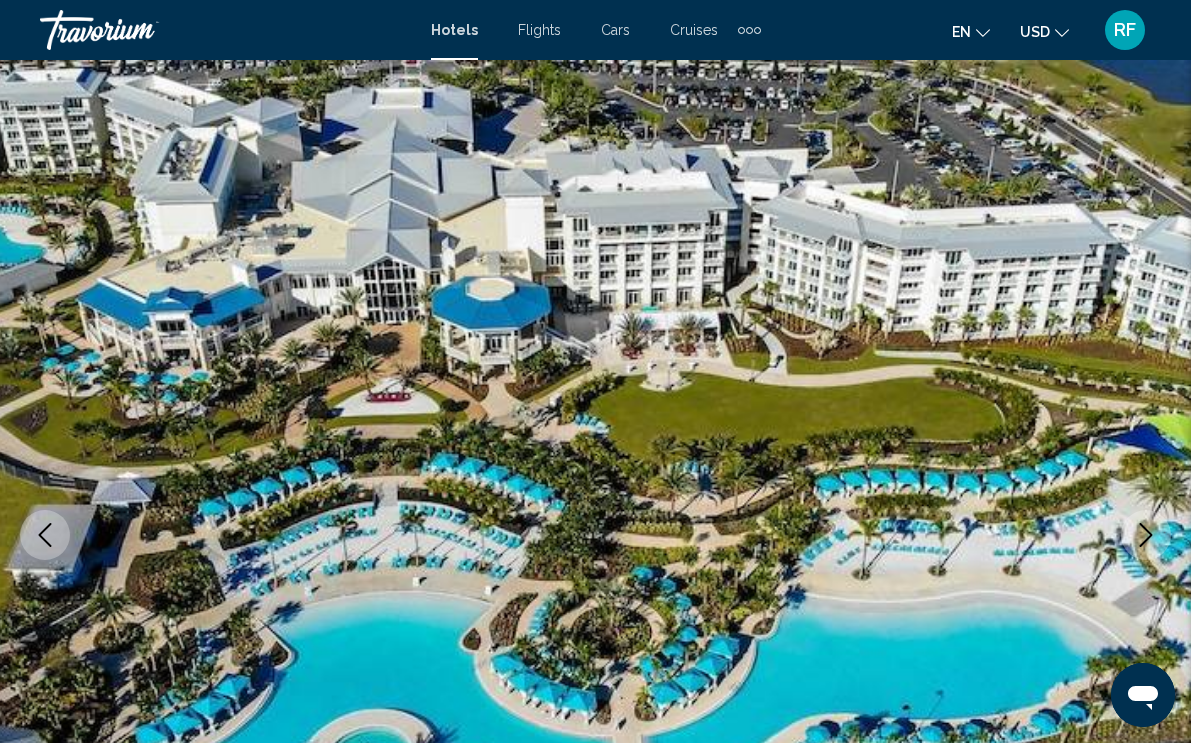 scroll, scrollTop: 3944, scrollLeft: 0, axis: vertical 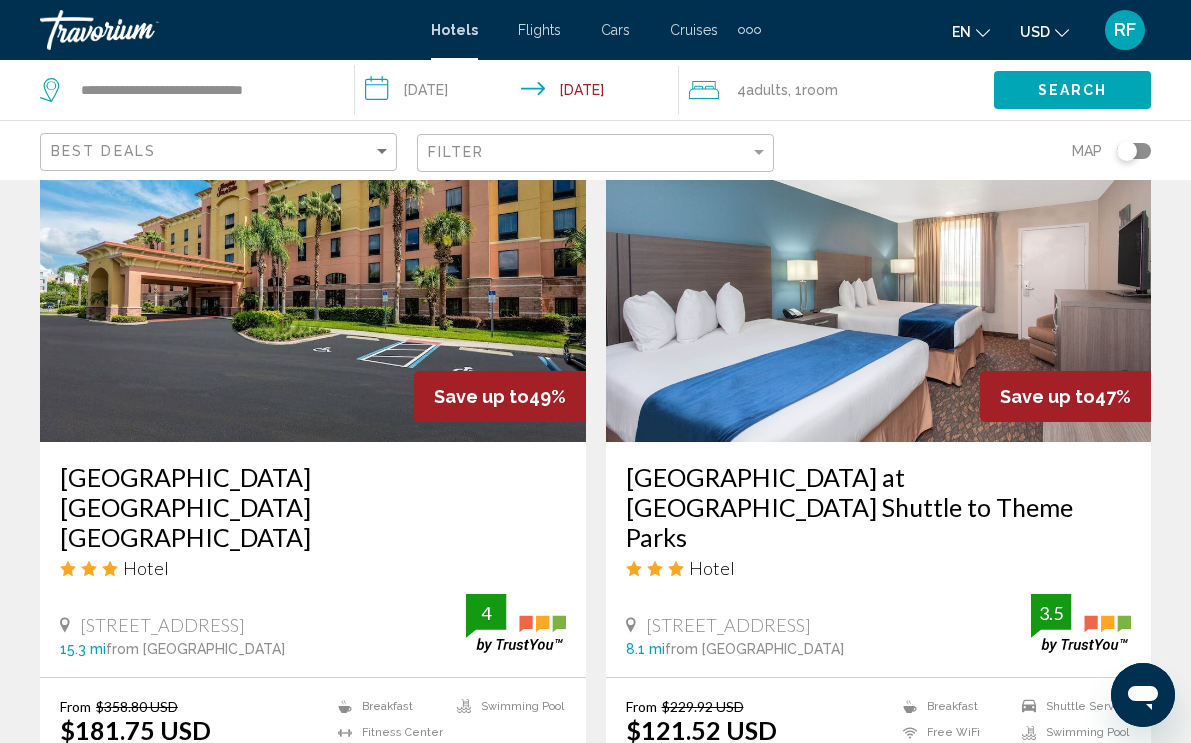 click on "Best Deals" 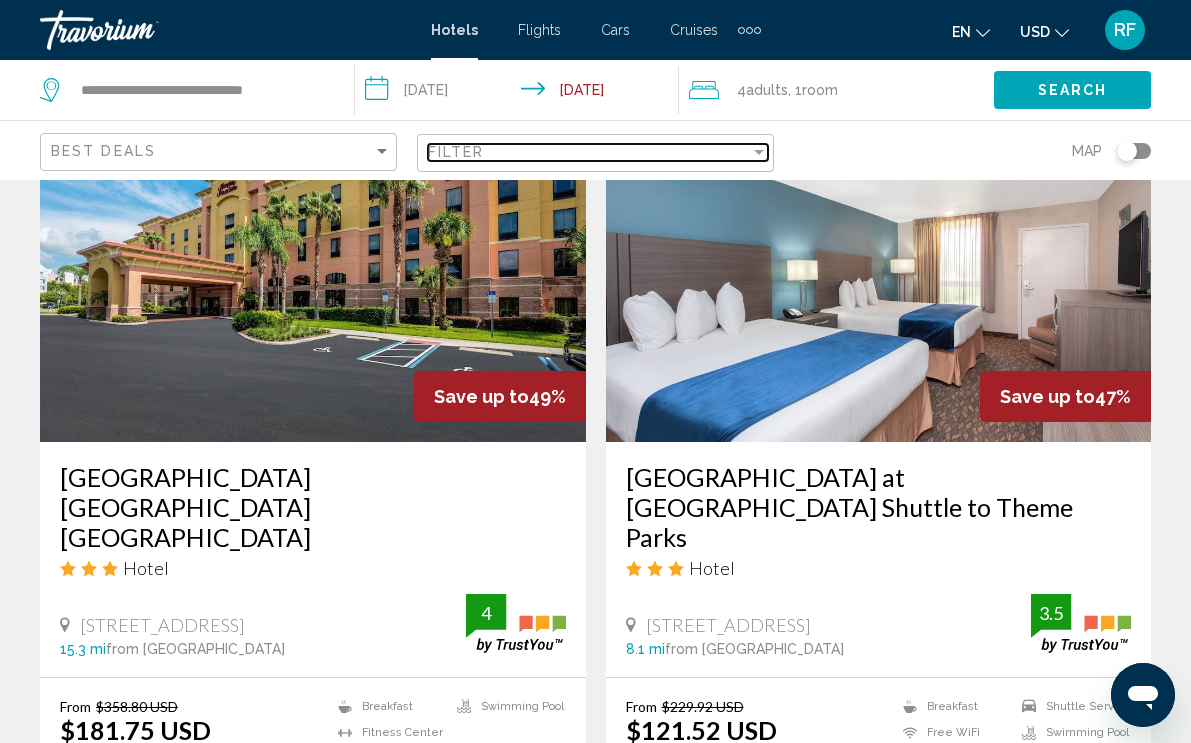 click at bounding box center [759, 152] 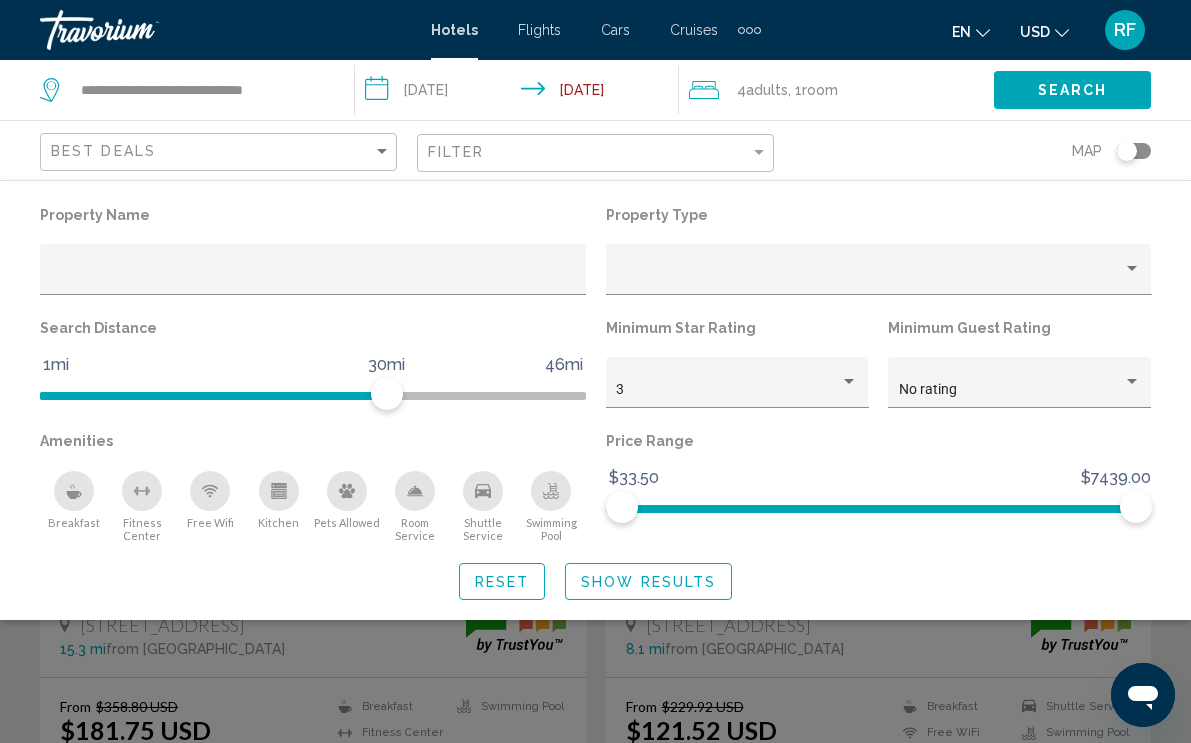 click 